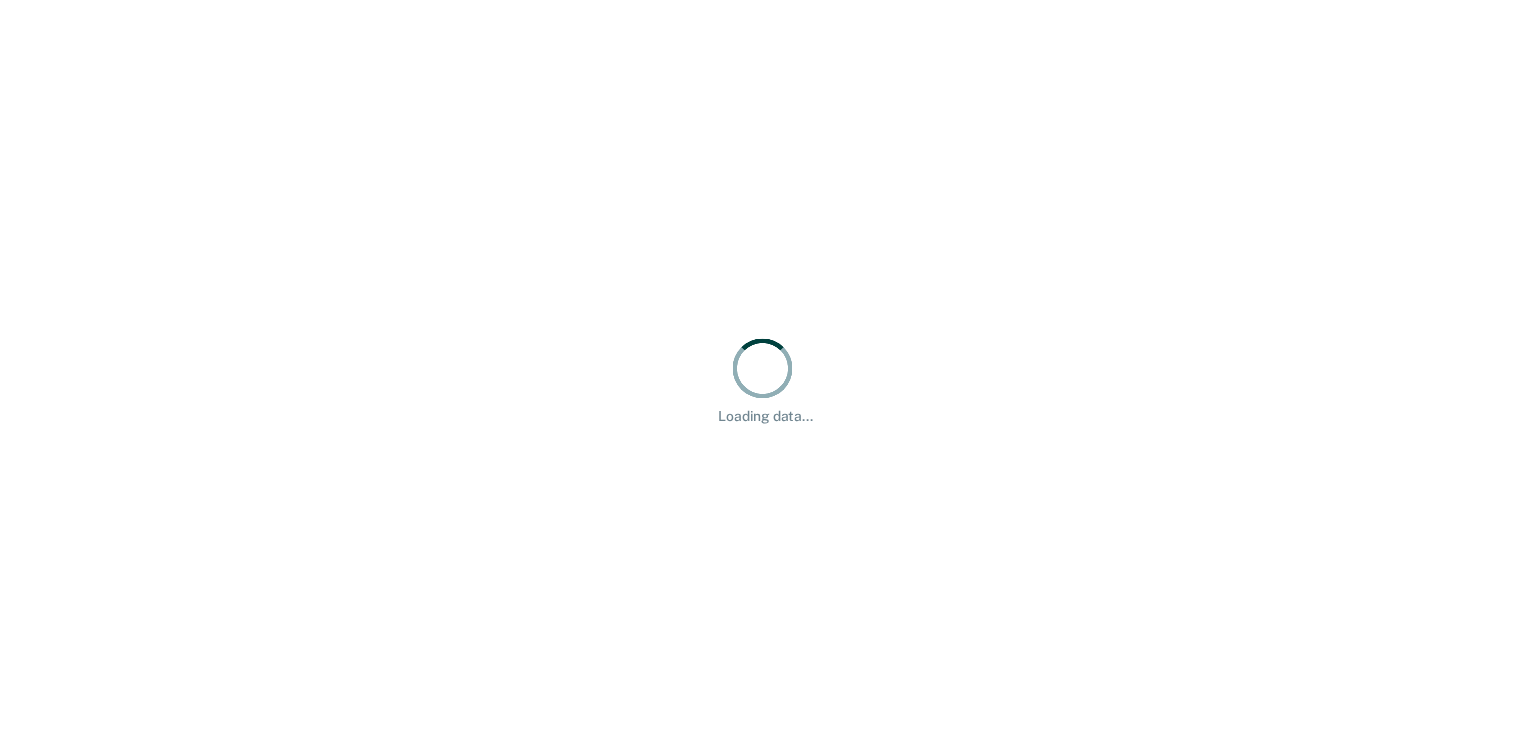 scroll, scrollTop: 0, scrollLeft: 0, axis: both 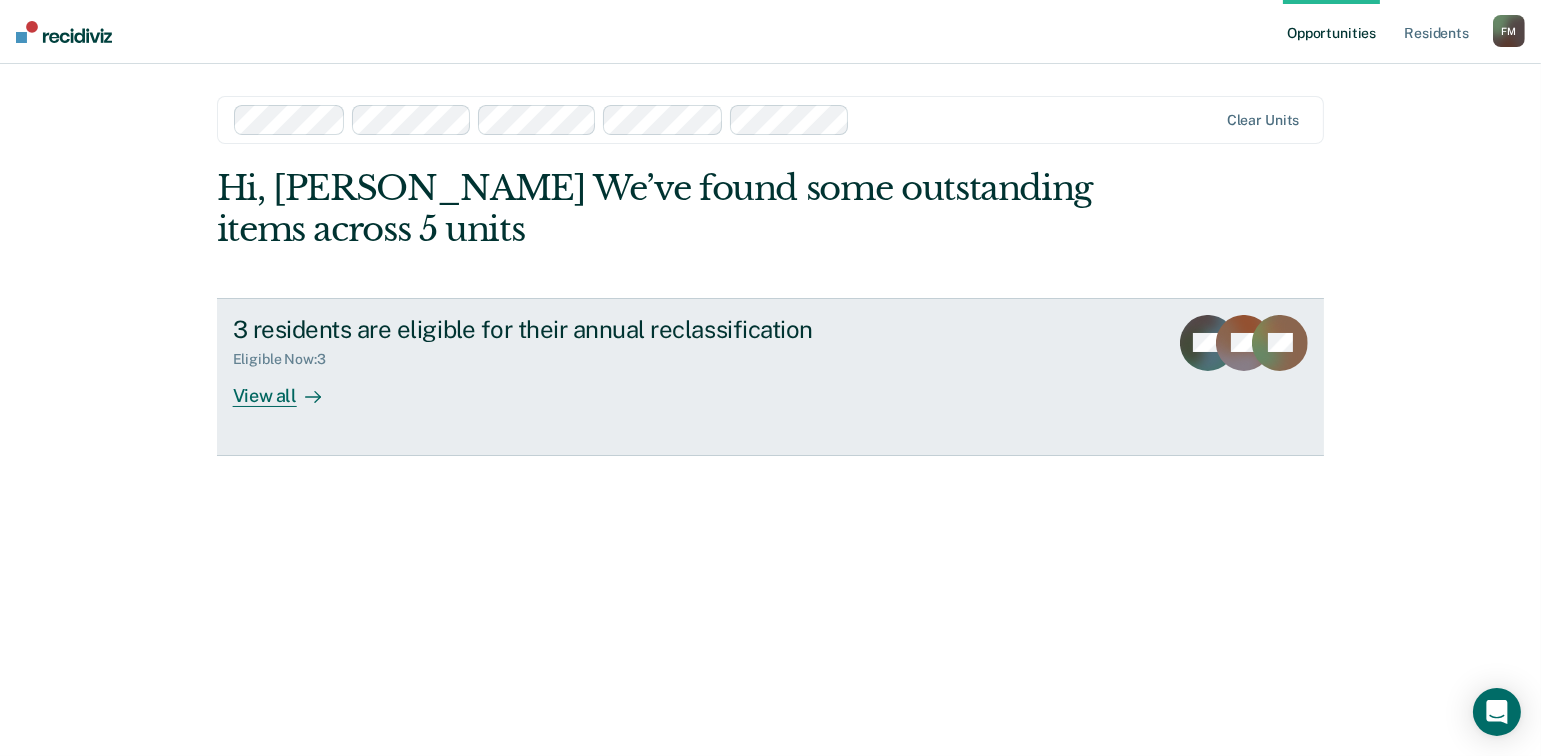 click on "View all" at bounding box center (289, 387) 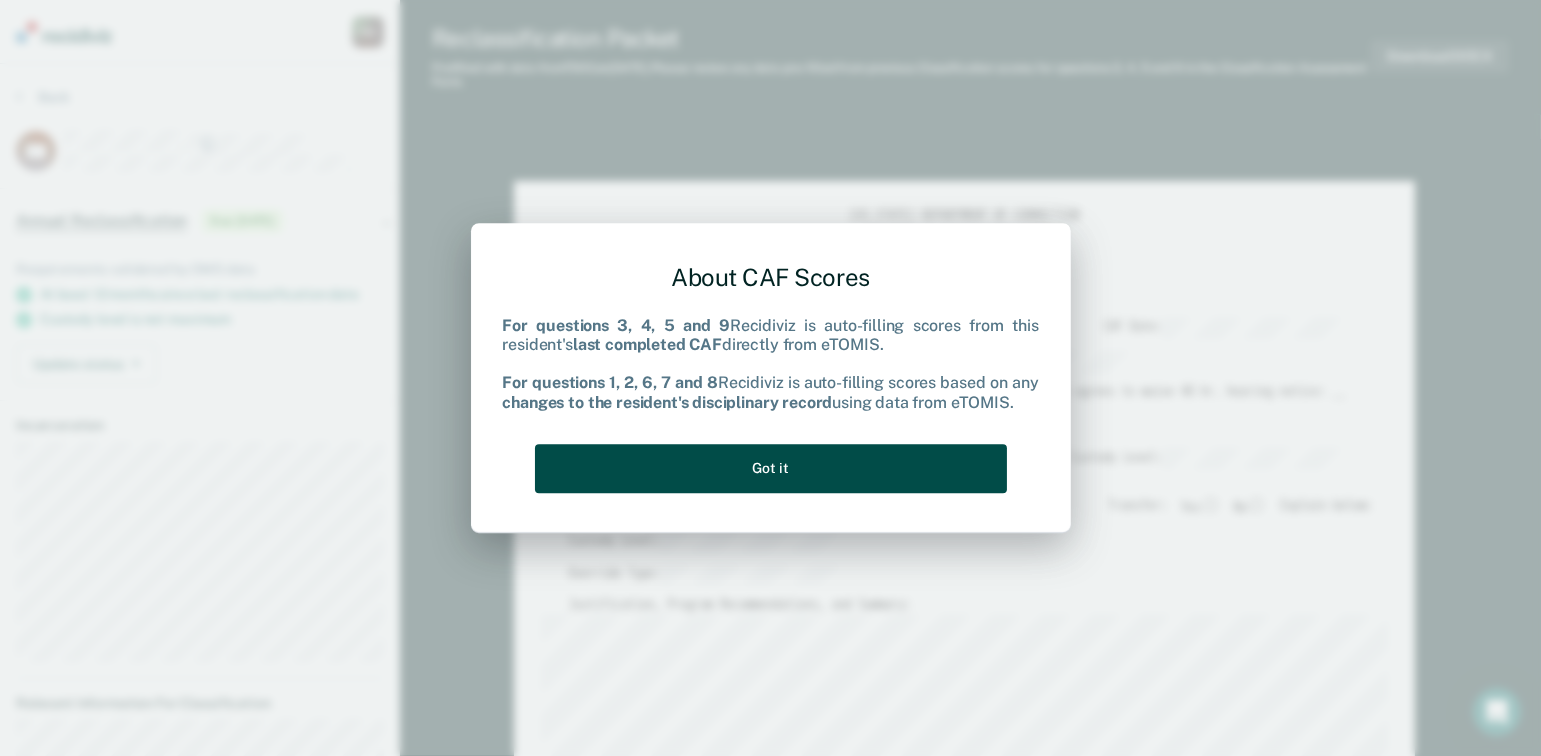 click on "Got it" at bounding box center (771, 468) 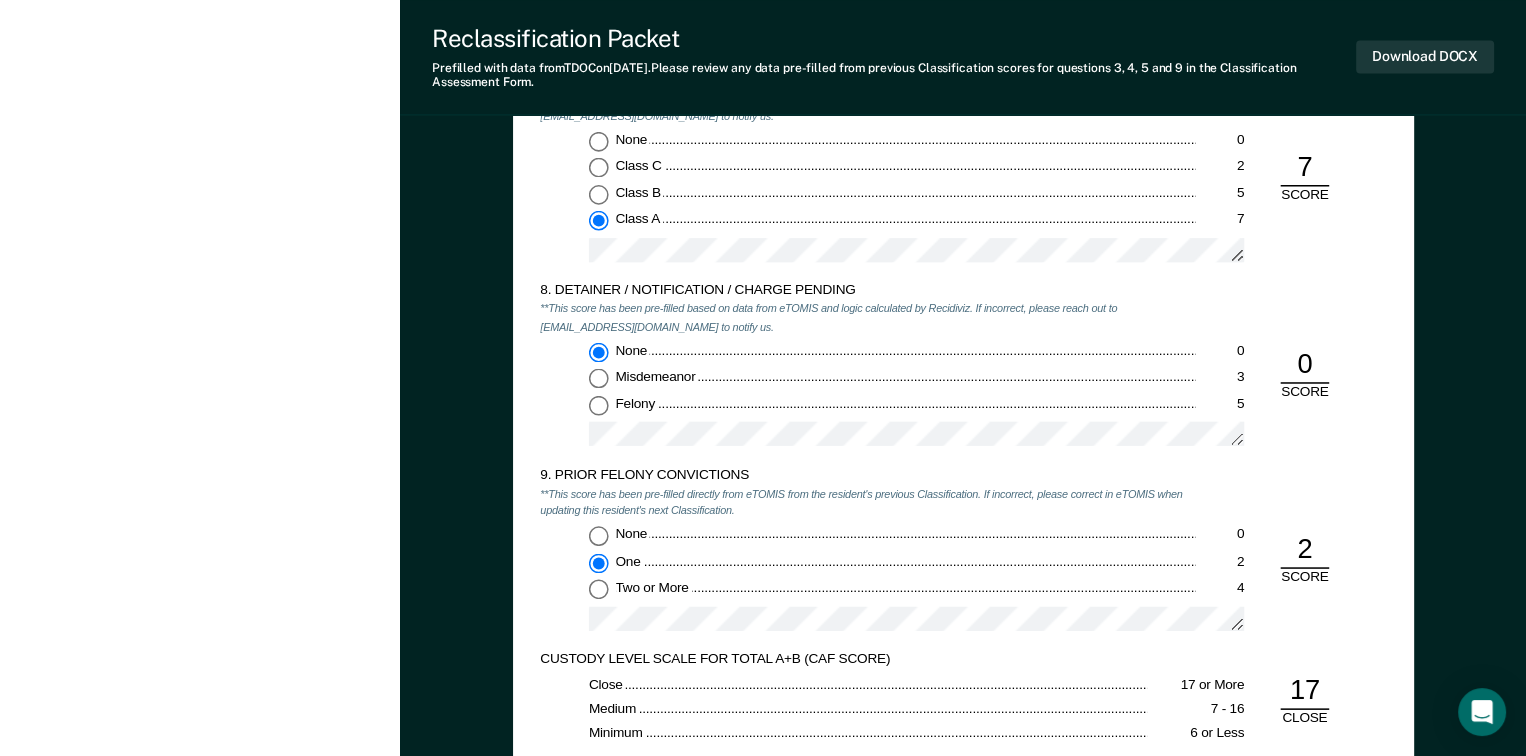 scroll, scrollTop: 3100, scrollLeft: 0, axis: vertical 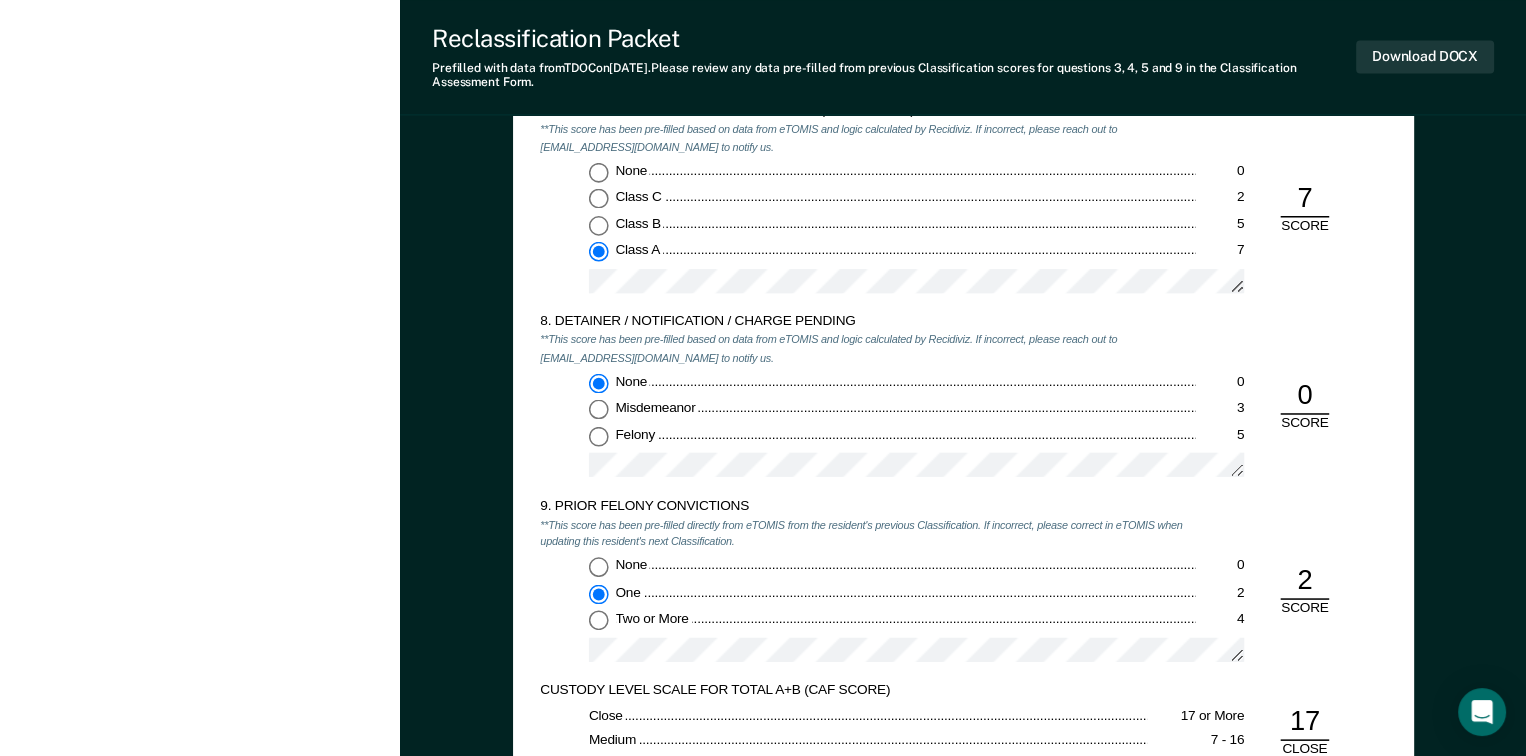 click on "None 0" at bounding box center [598, 568] 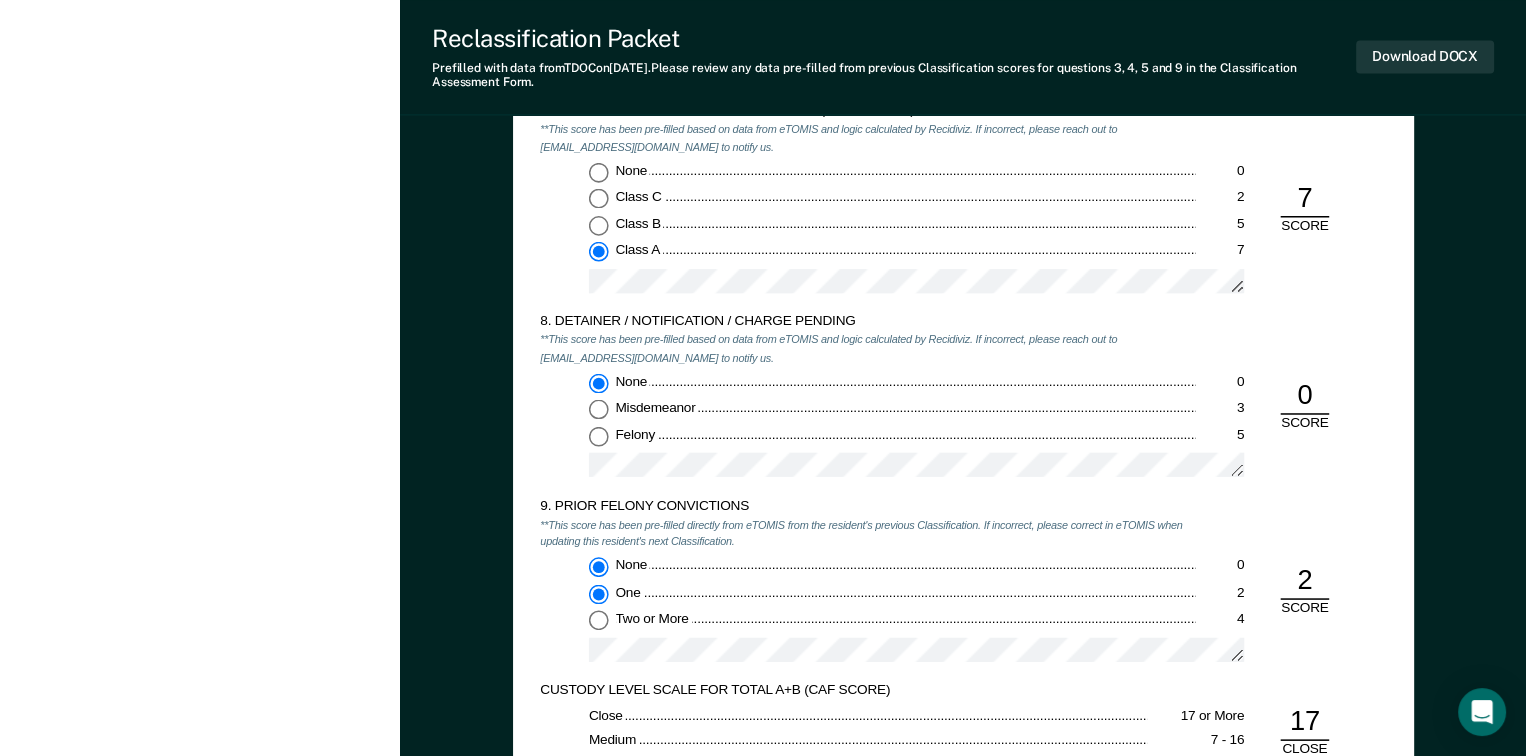 type on "x" 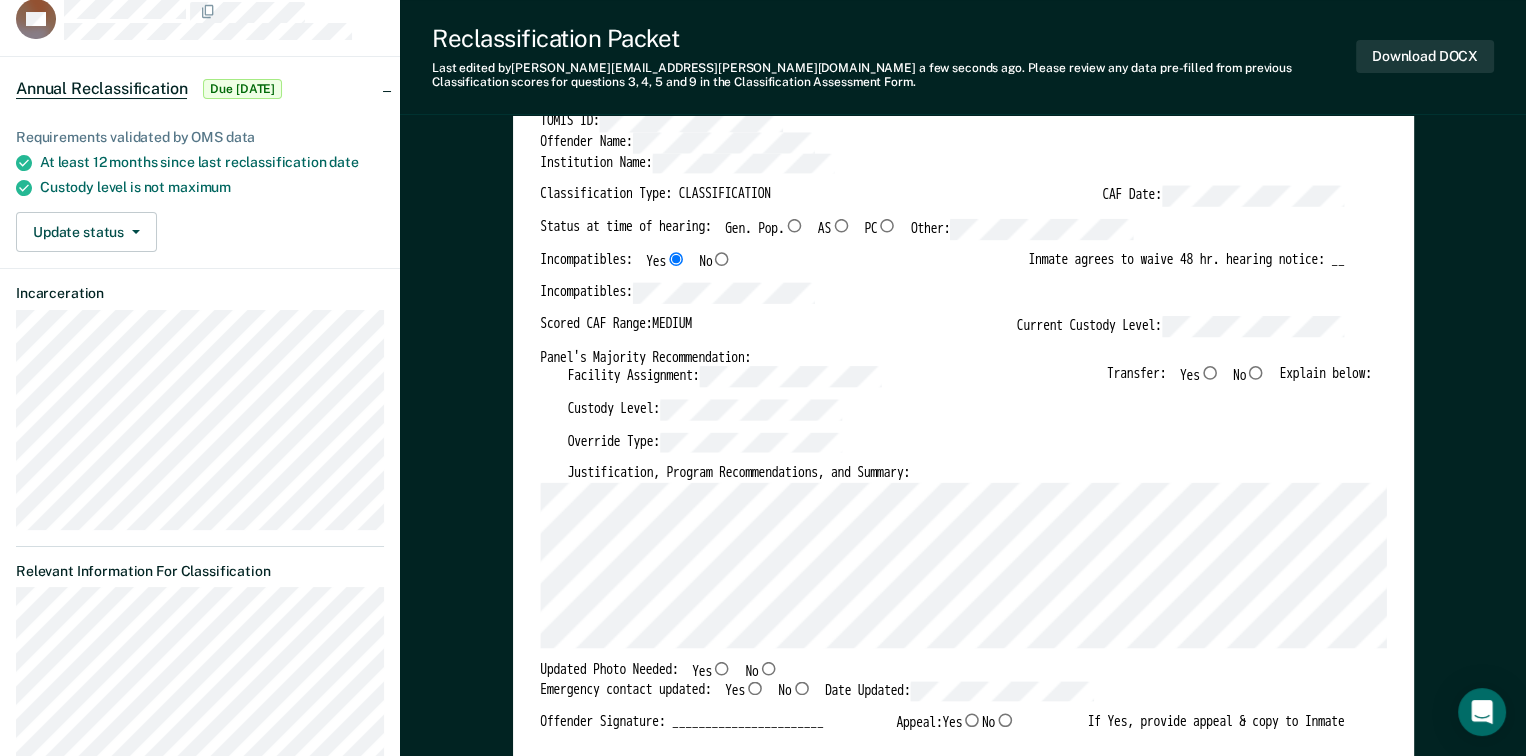 scroll, scrollTop: 100, scrollLeft: 0, axis: vertical 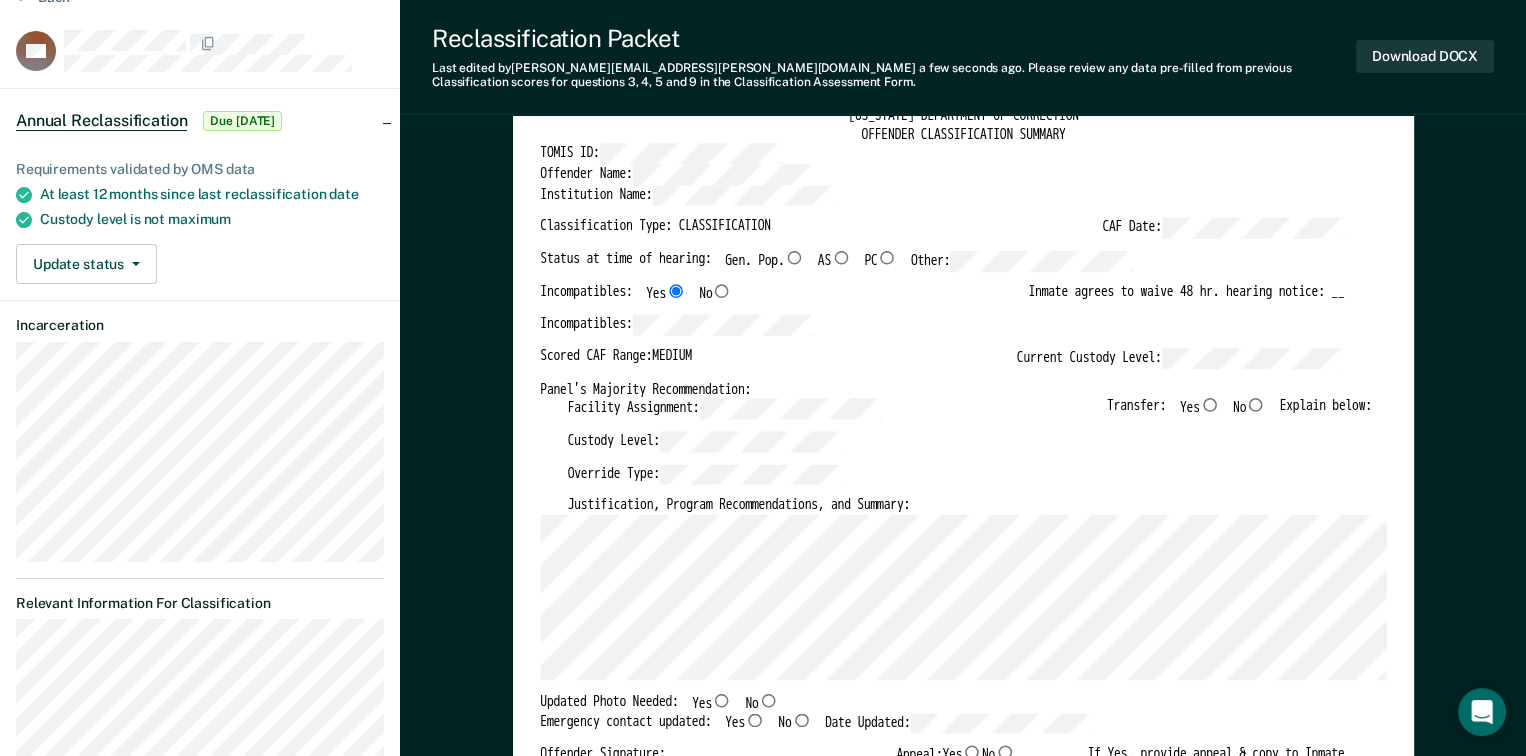 click on "No" at bounding box center [1256, 405] 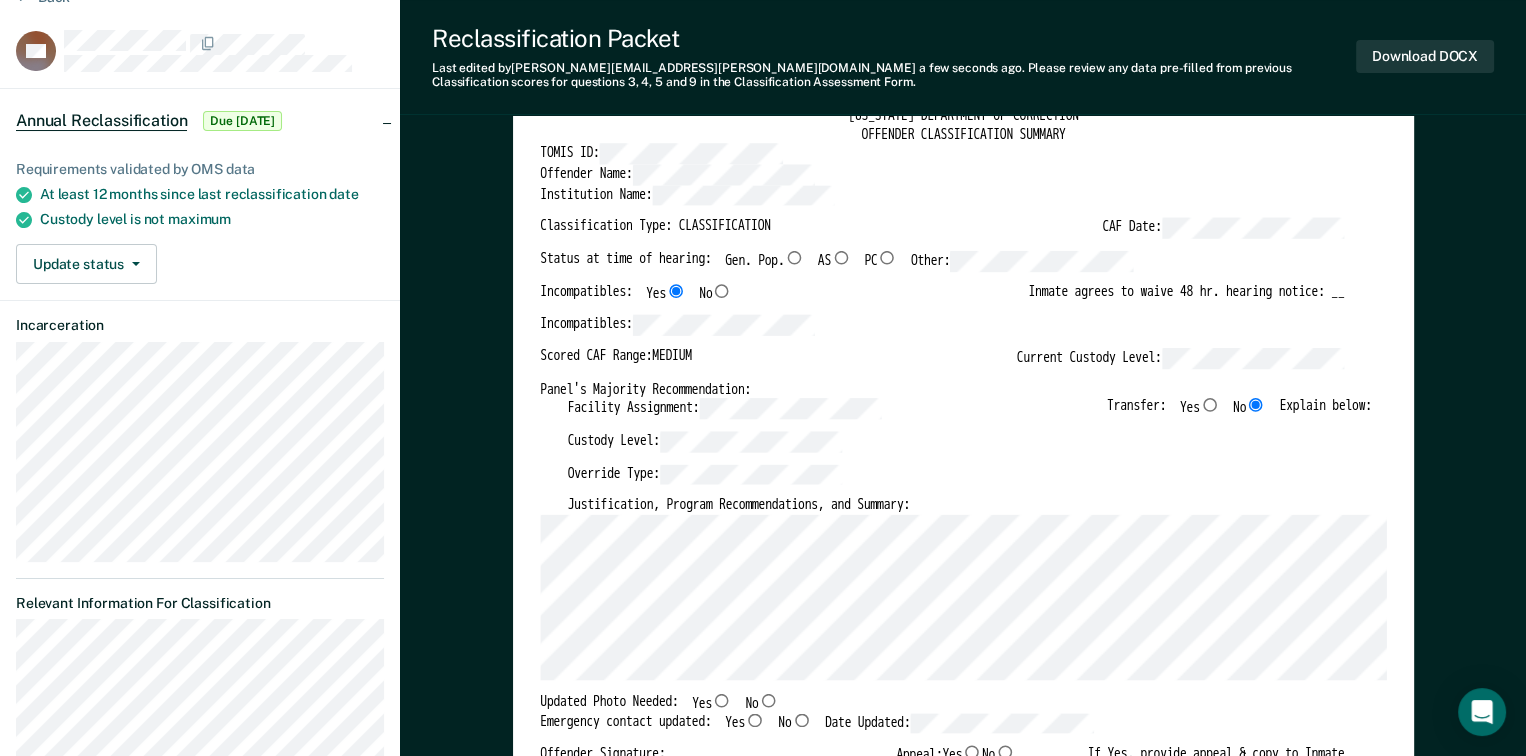 type on "x" 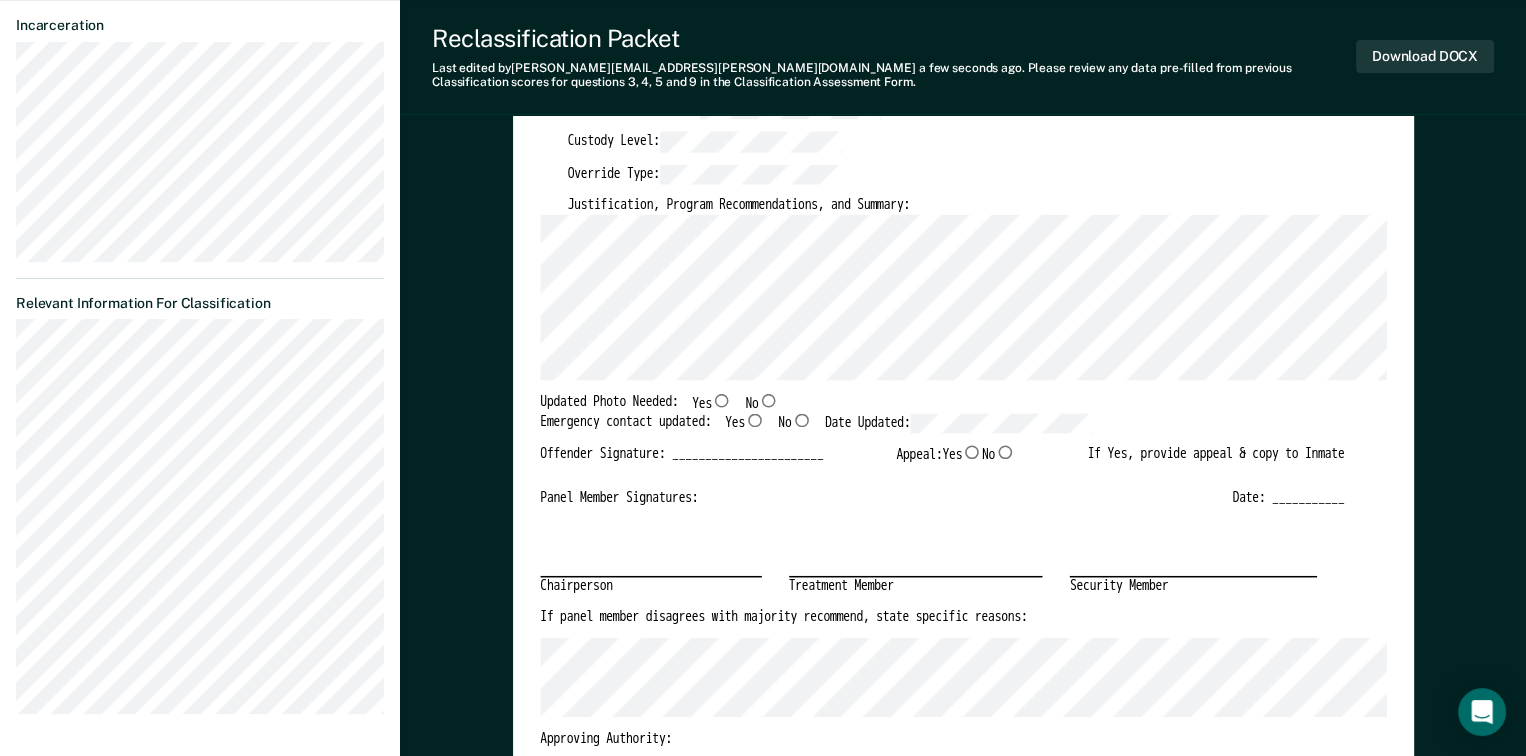 scroll, scrollTop: 500, scrollLeft: 0, axis: vertical 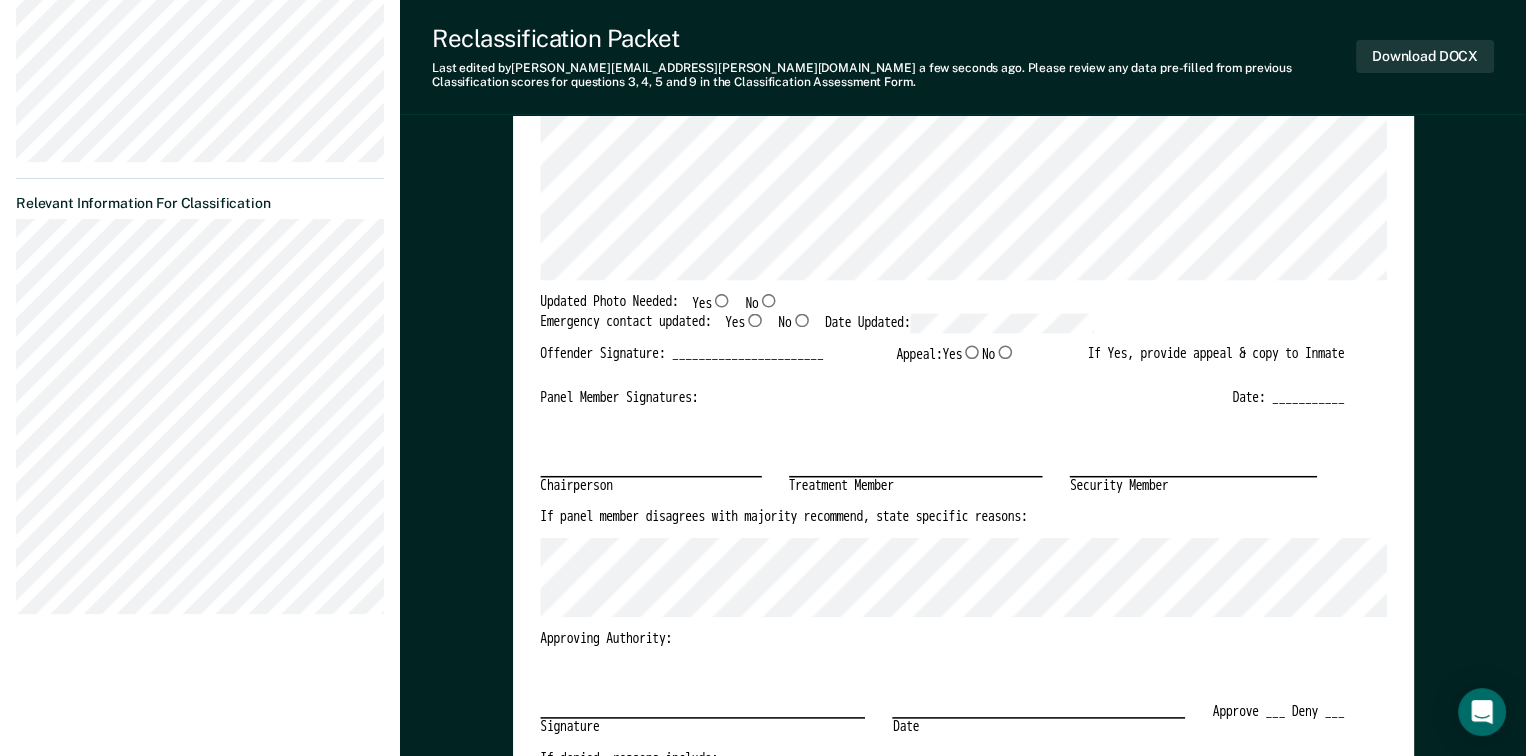 click on "Yes" at bounding box center [754, 320] 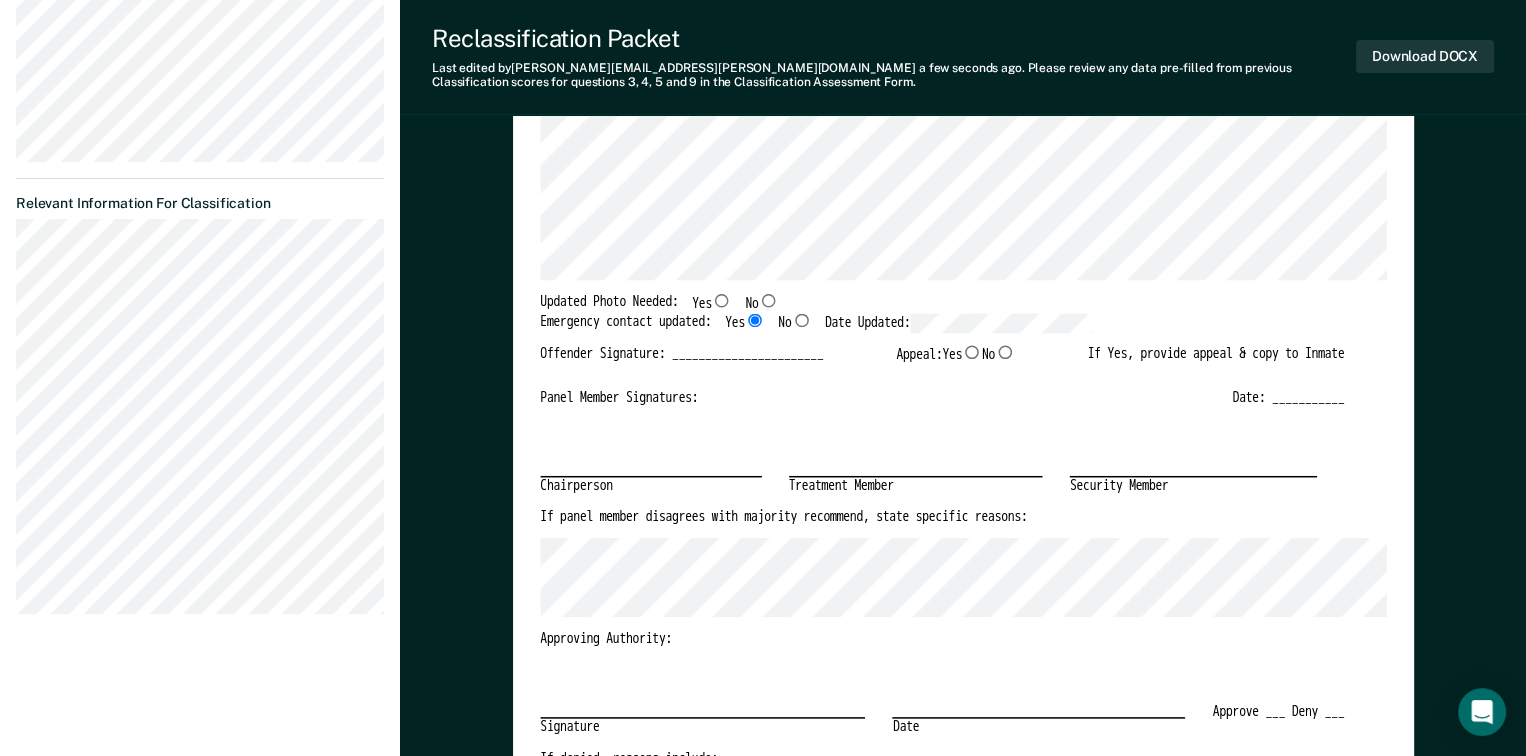 type on "x" 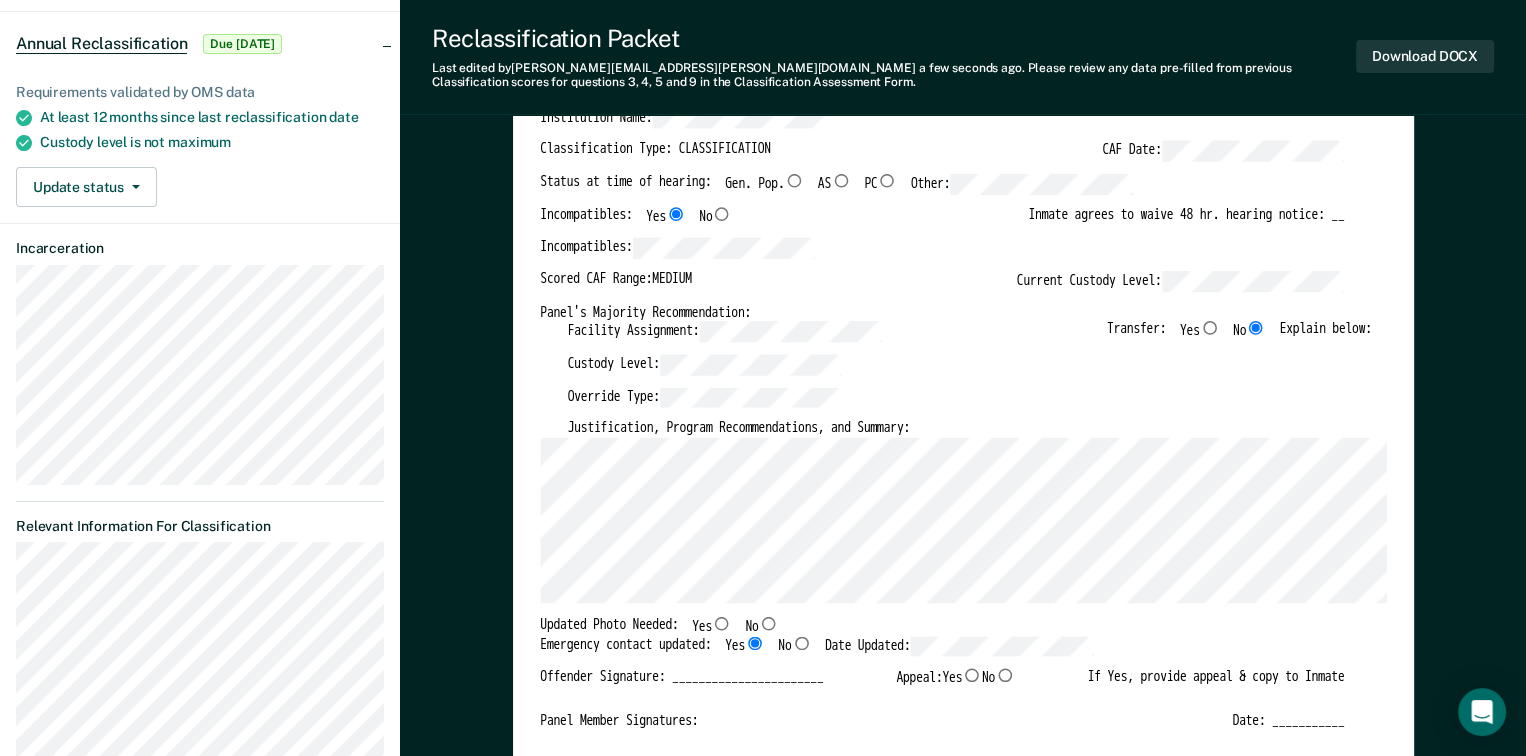 scroll, scrollTop: 300, scrollLeft: 0, axis: vertical 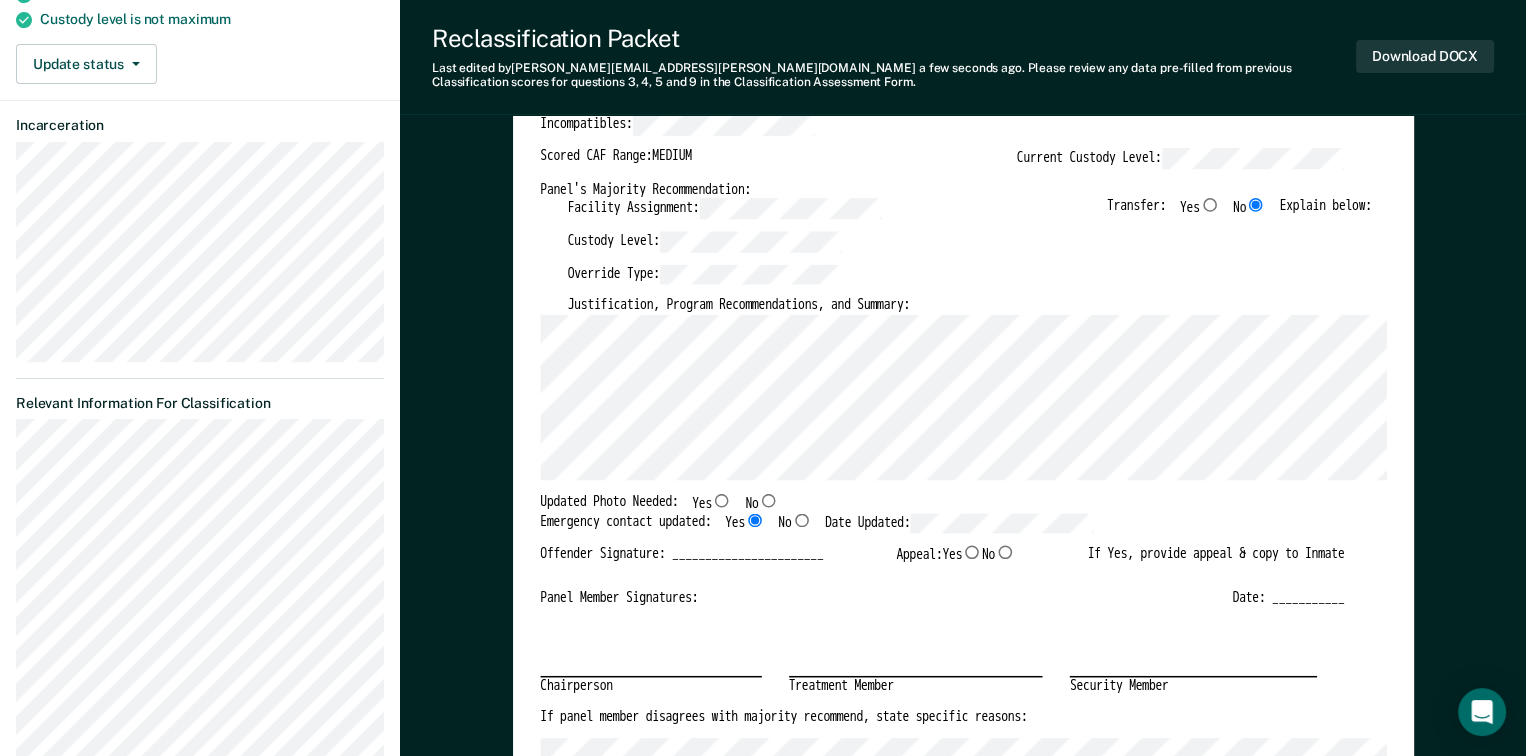 click on "No" at bounding box center [768, 501] 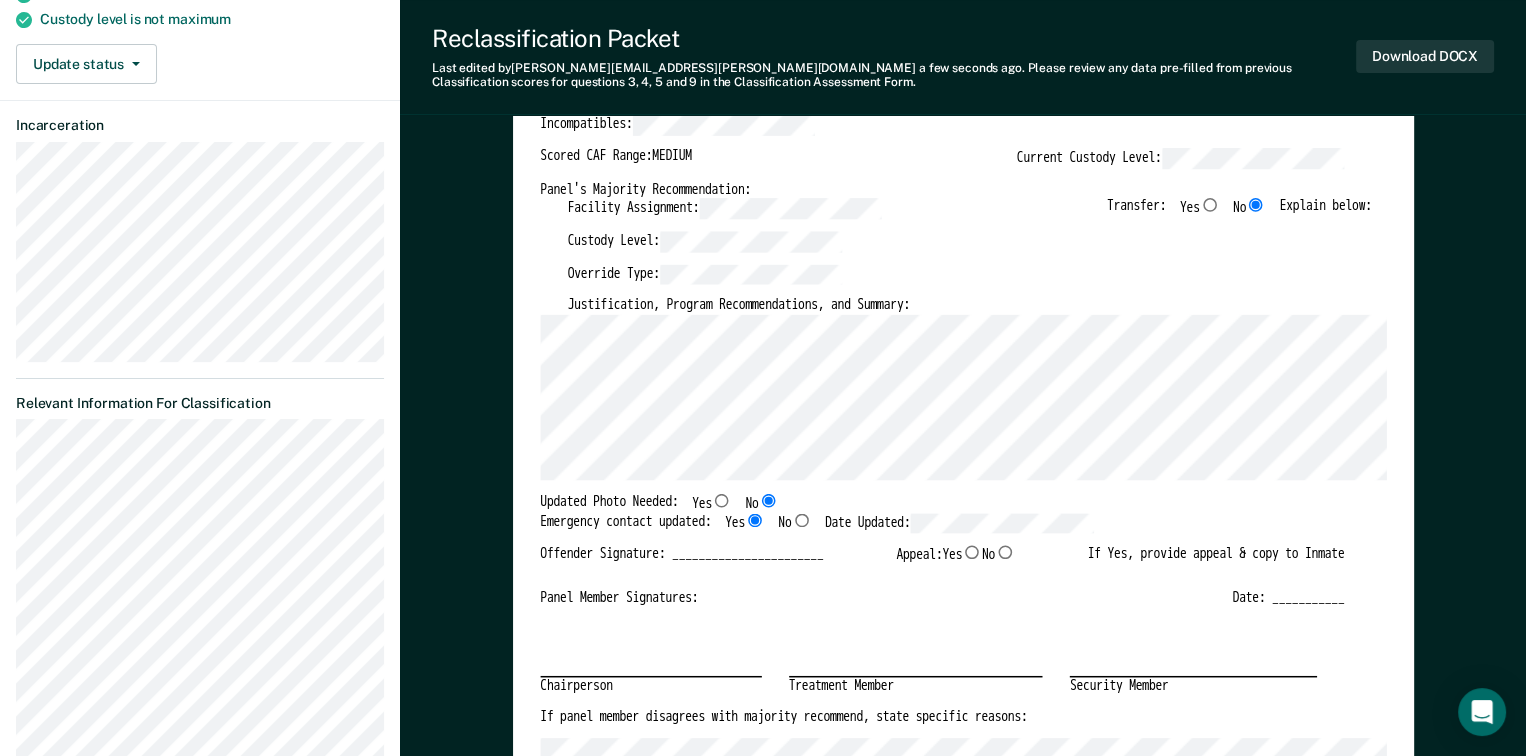 type on "x" 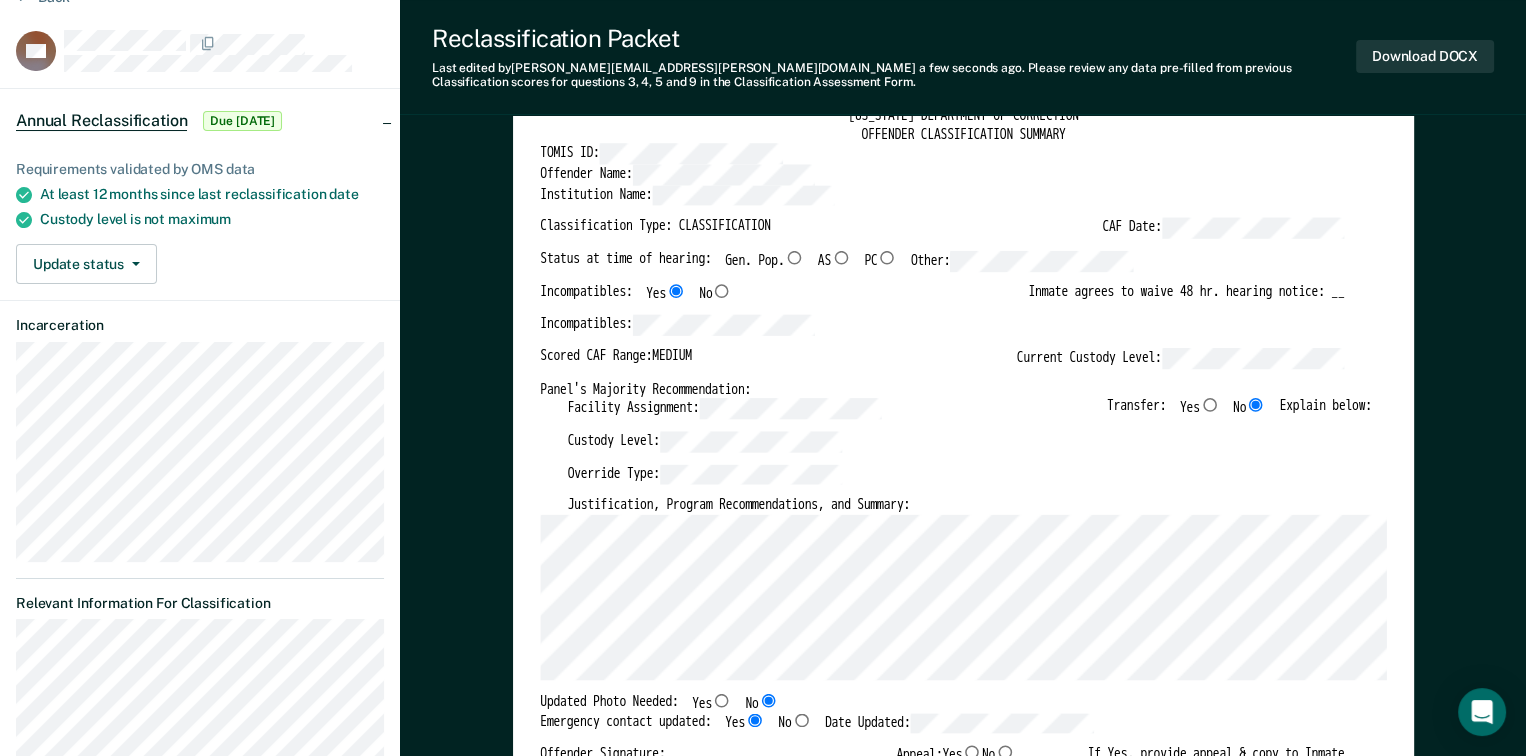 scroll, scrollTop: 0, scrollLeft: 0, axis: both 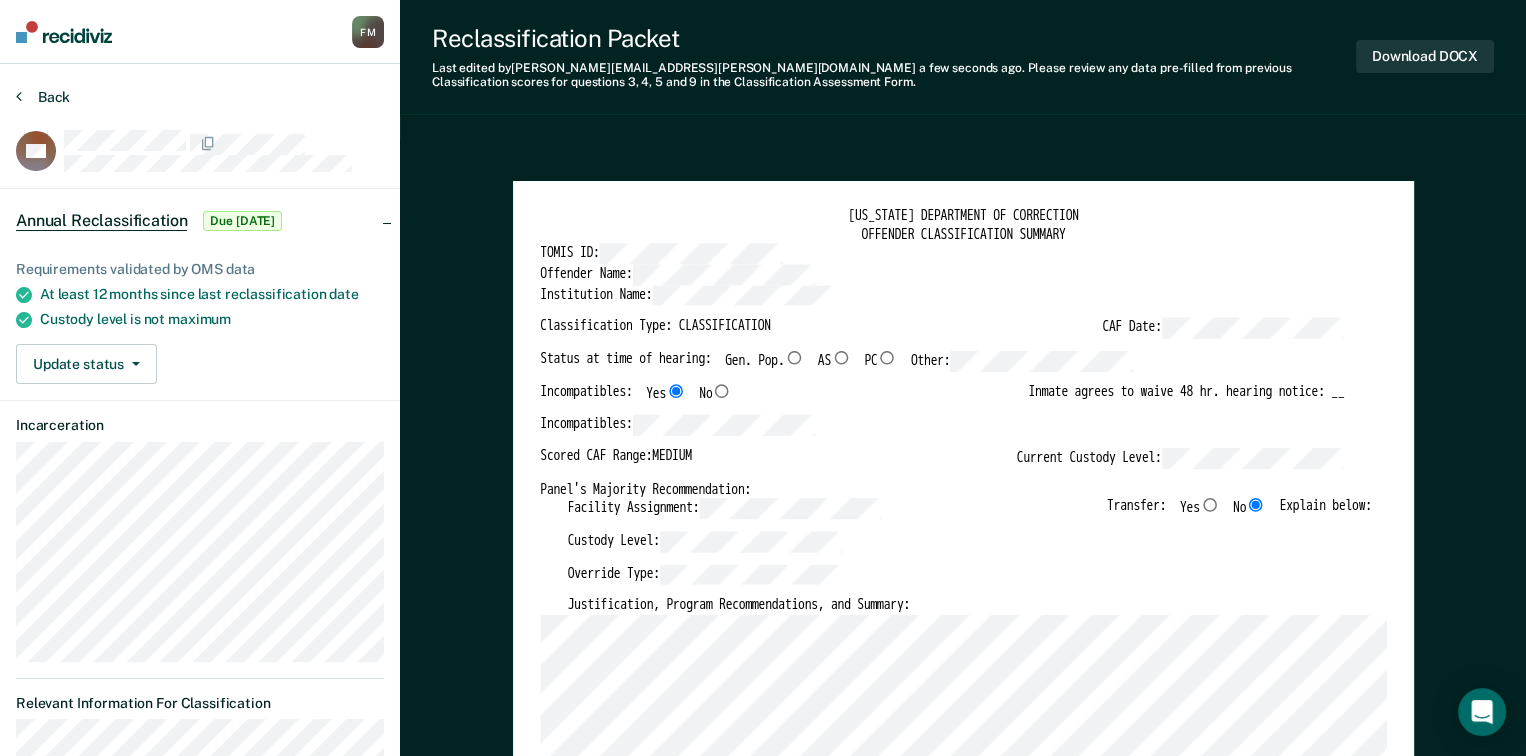 click on "Back" at bounding box center [43, 97] 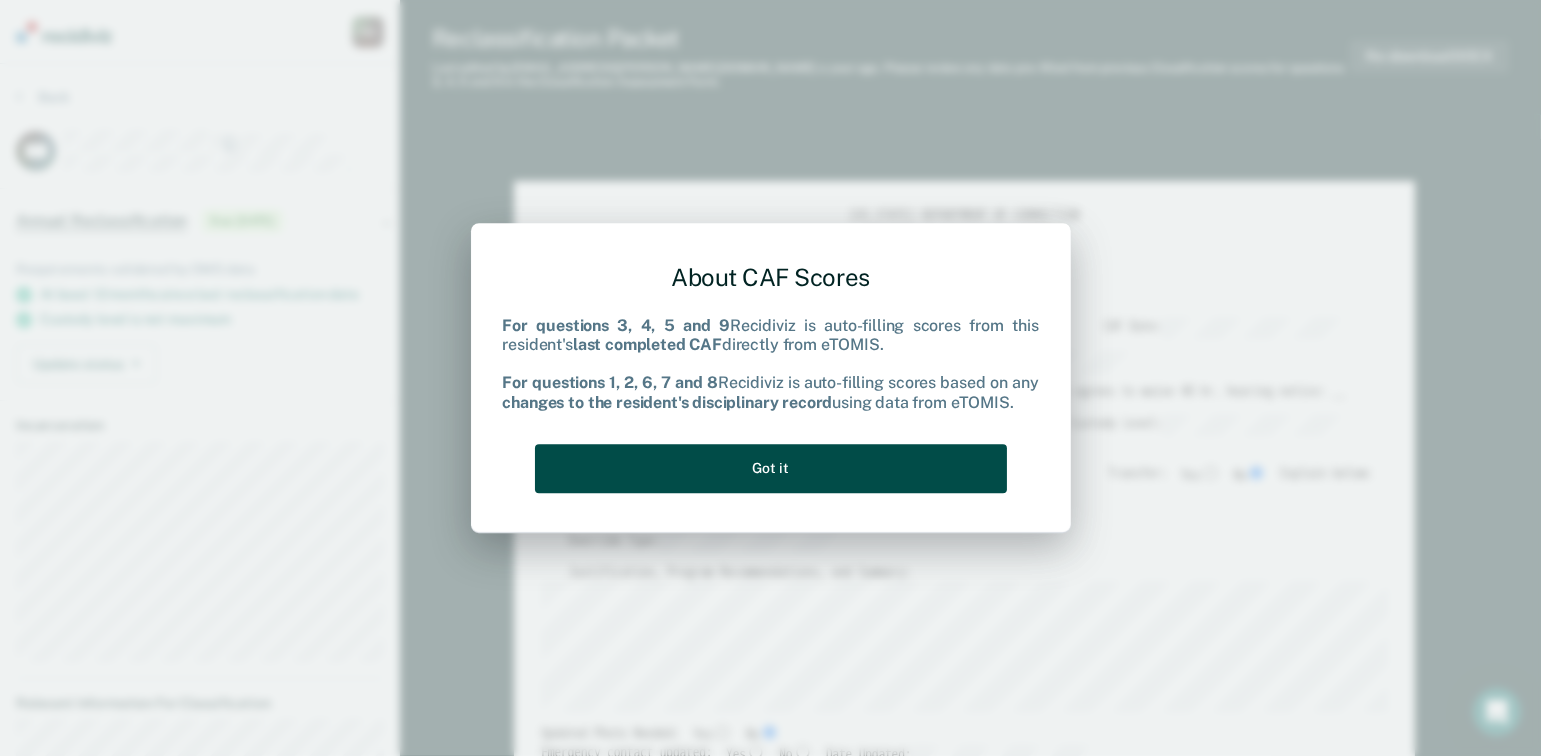 click on "Got it" at bounding box center [771, 468] 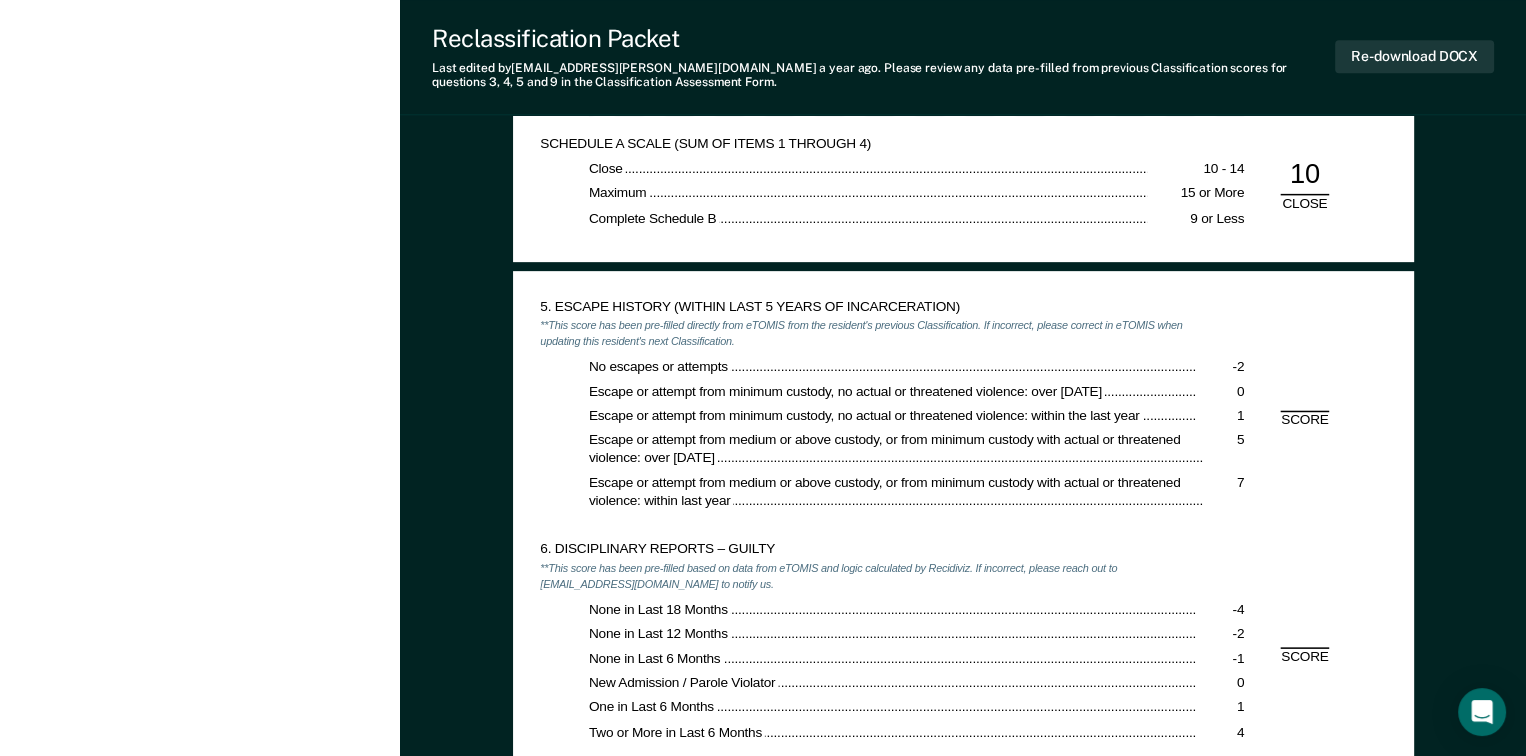 scroll, scrollTop: 2300, scrollLeft: 0, axis: vertical 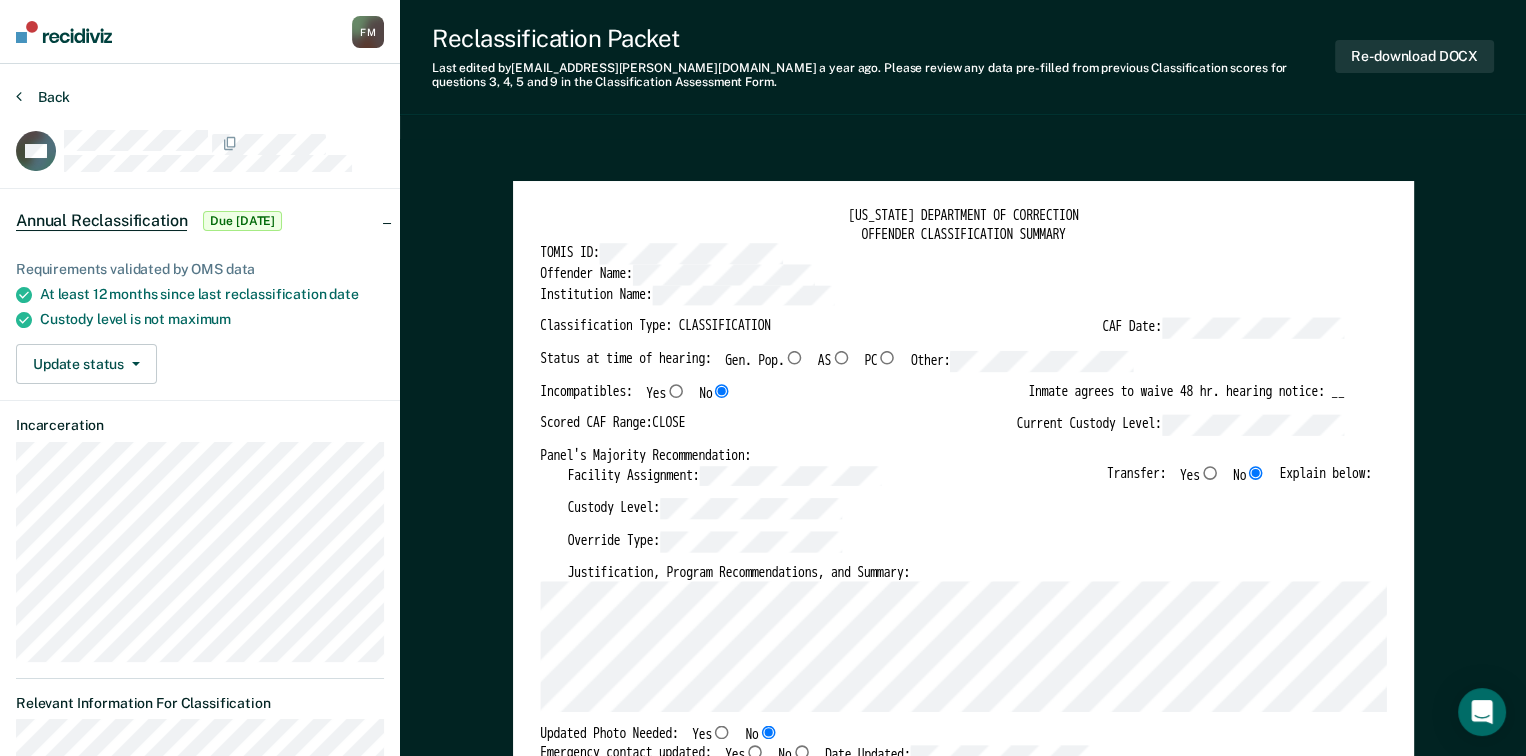 click on "Back" at bounding box center (43, 97) 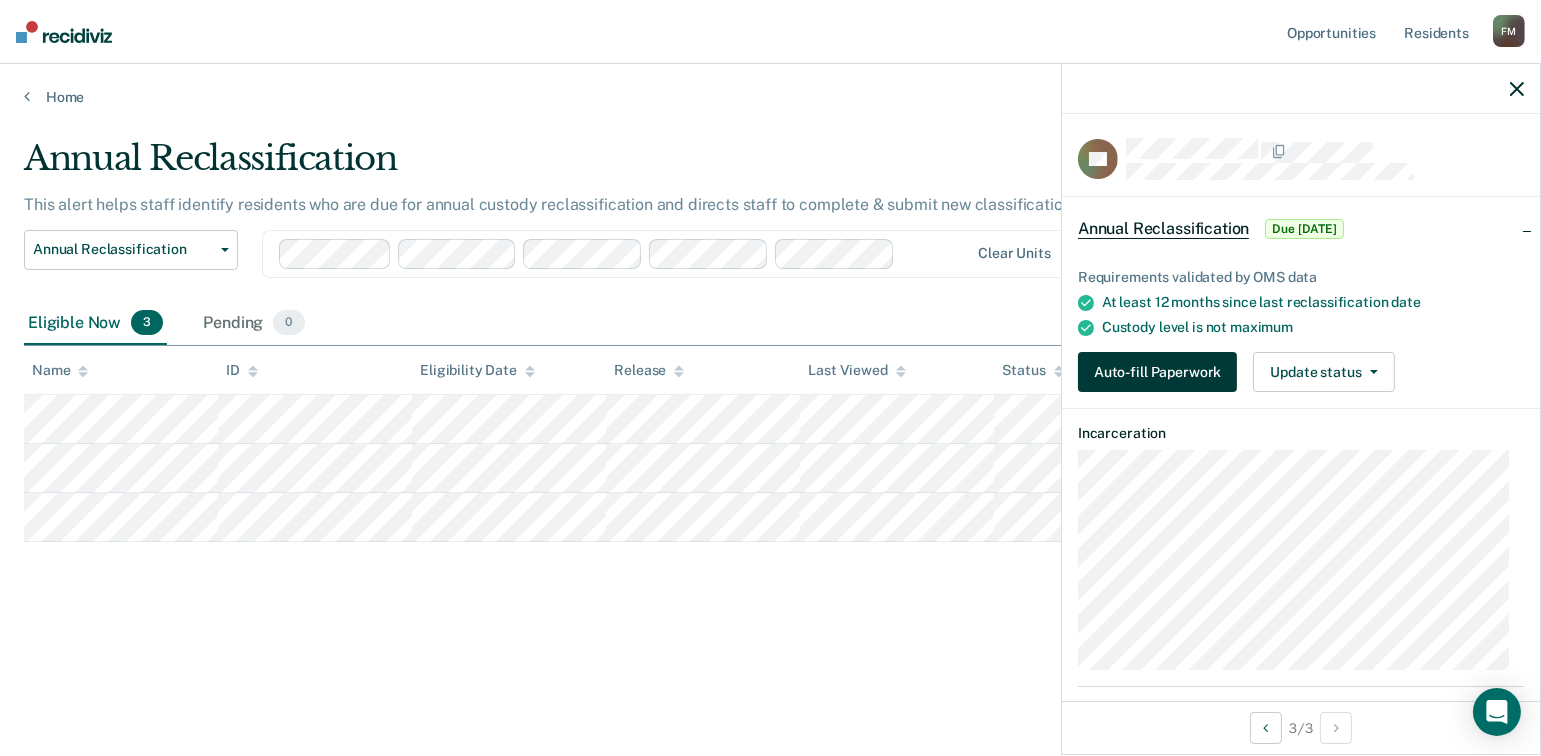 click on "Auto-fill Paperwork" at bounding box center [1157, 372] 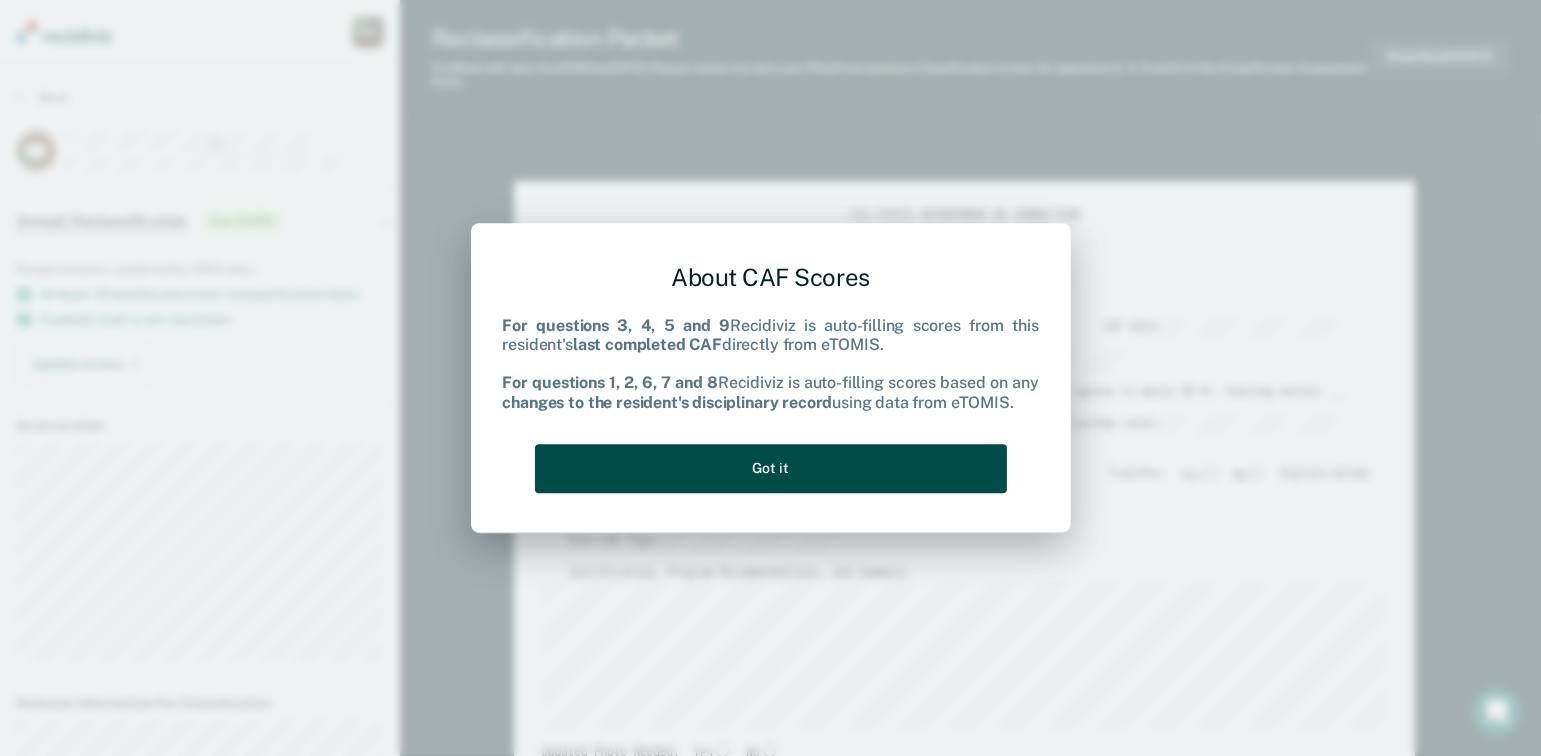 click on "Got it" at bounding box center (771, 468) 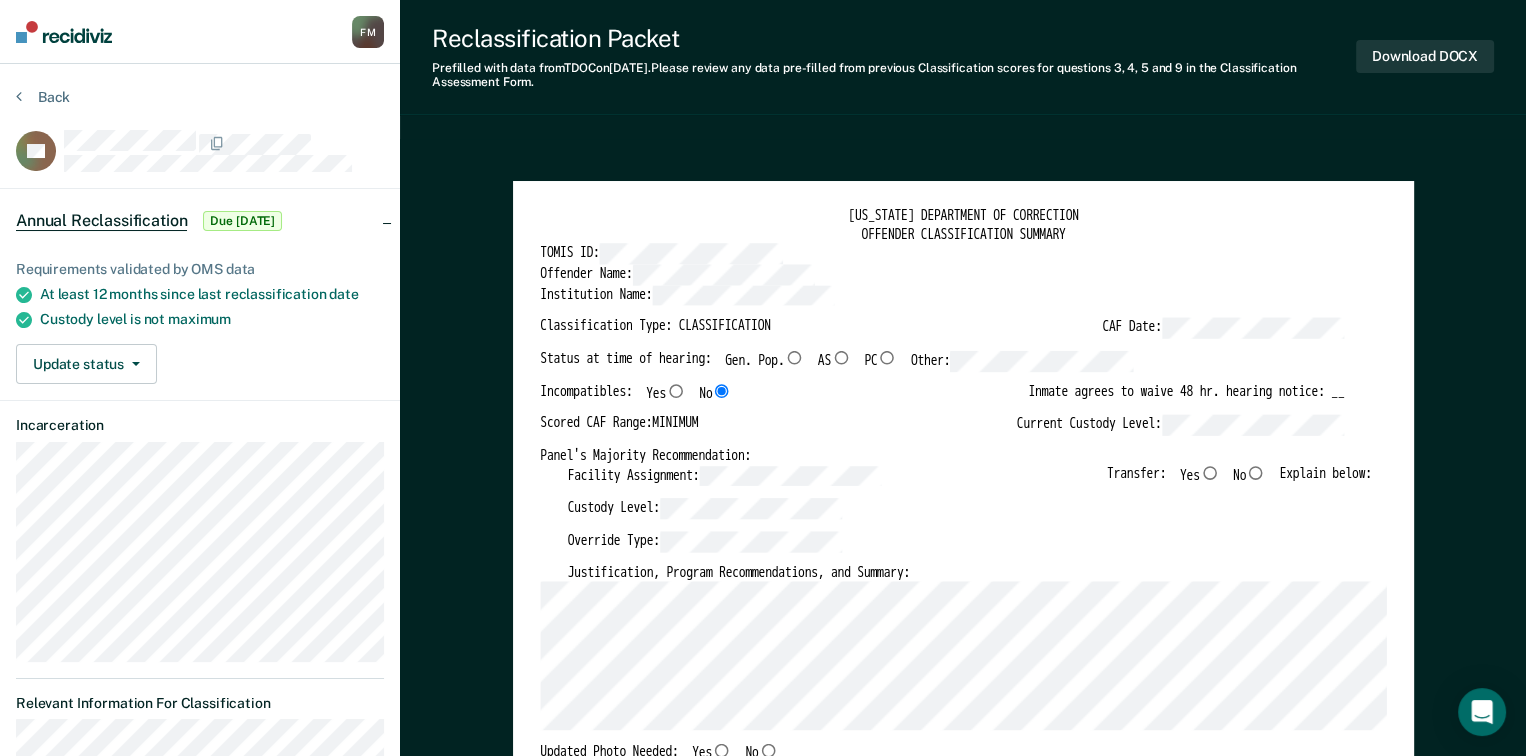 click on "No" at bounding box center (1256, 472) 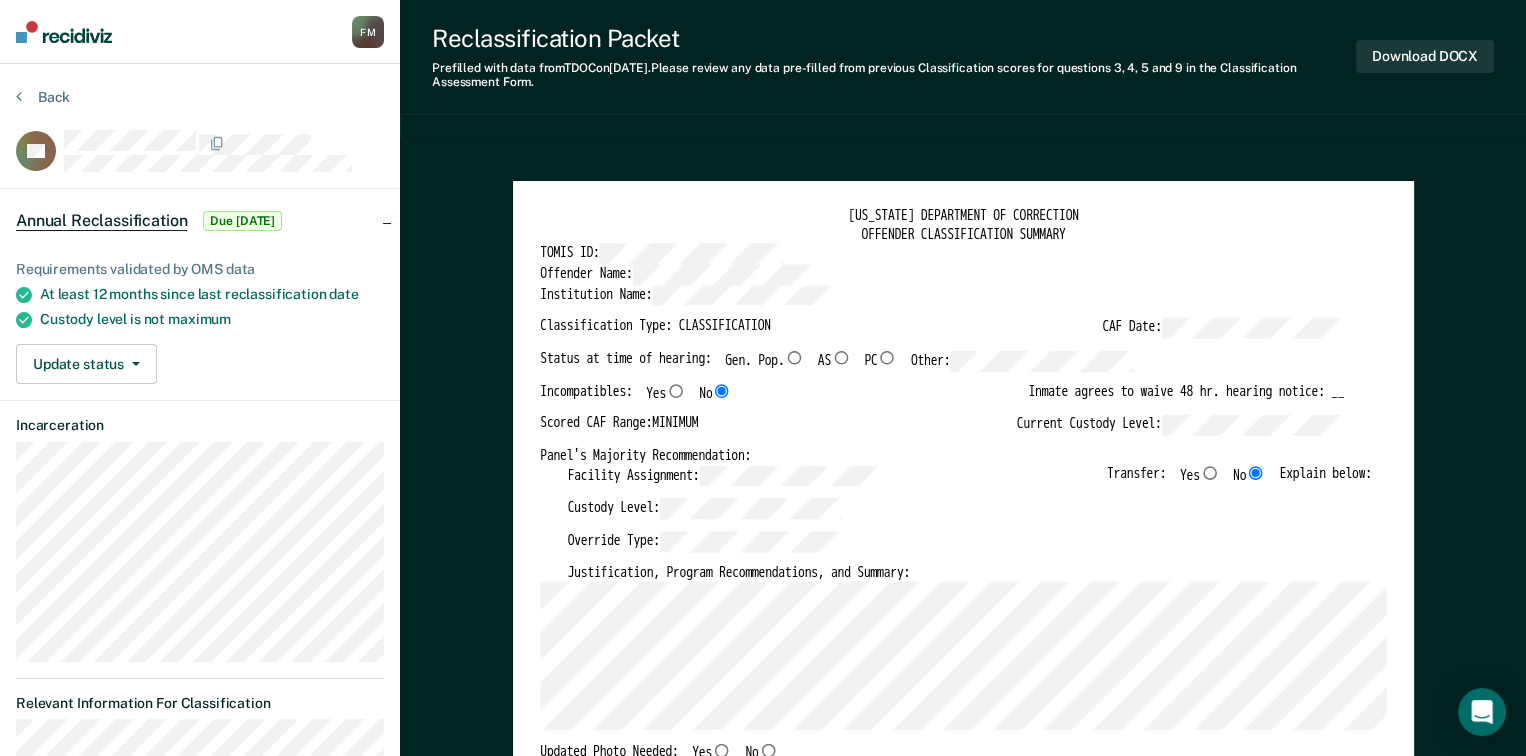 type on "x" 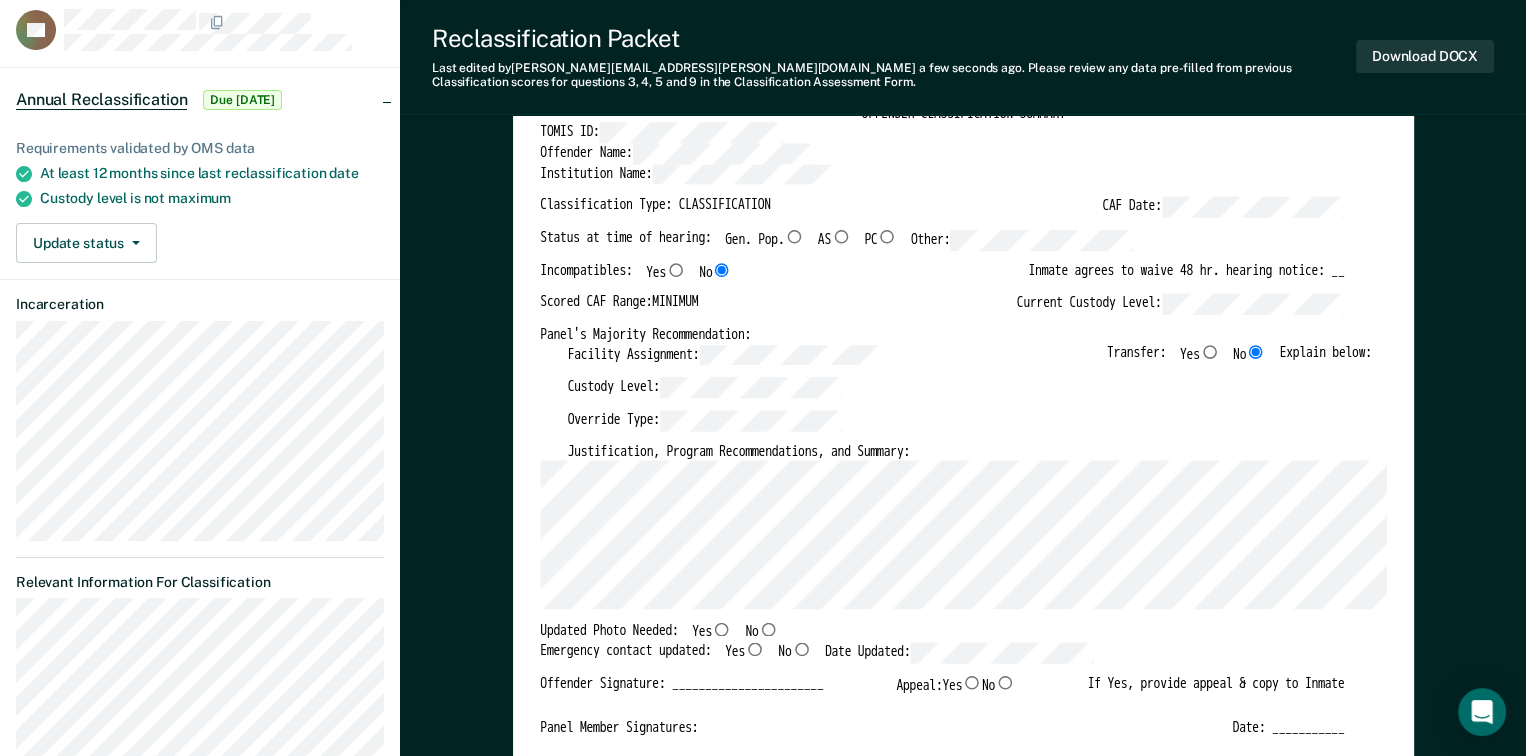 scroll, scrollTop: 100, scrollLeft: 0, axis: vertical 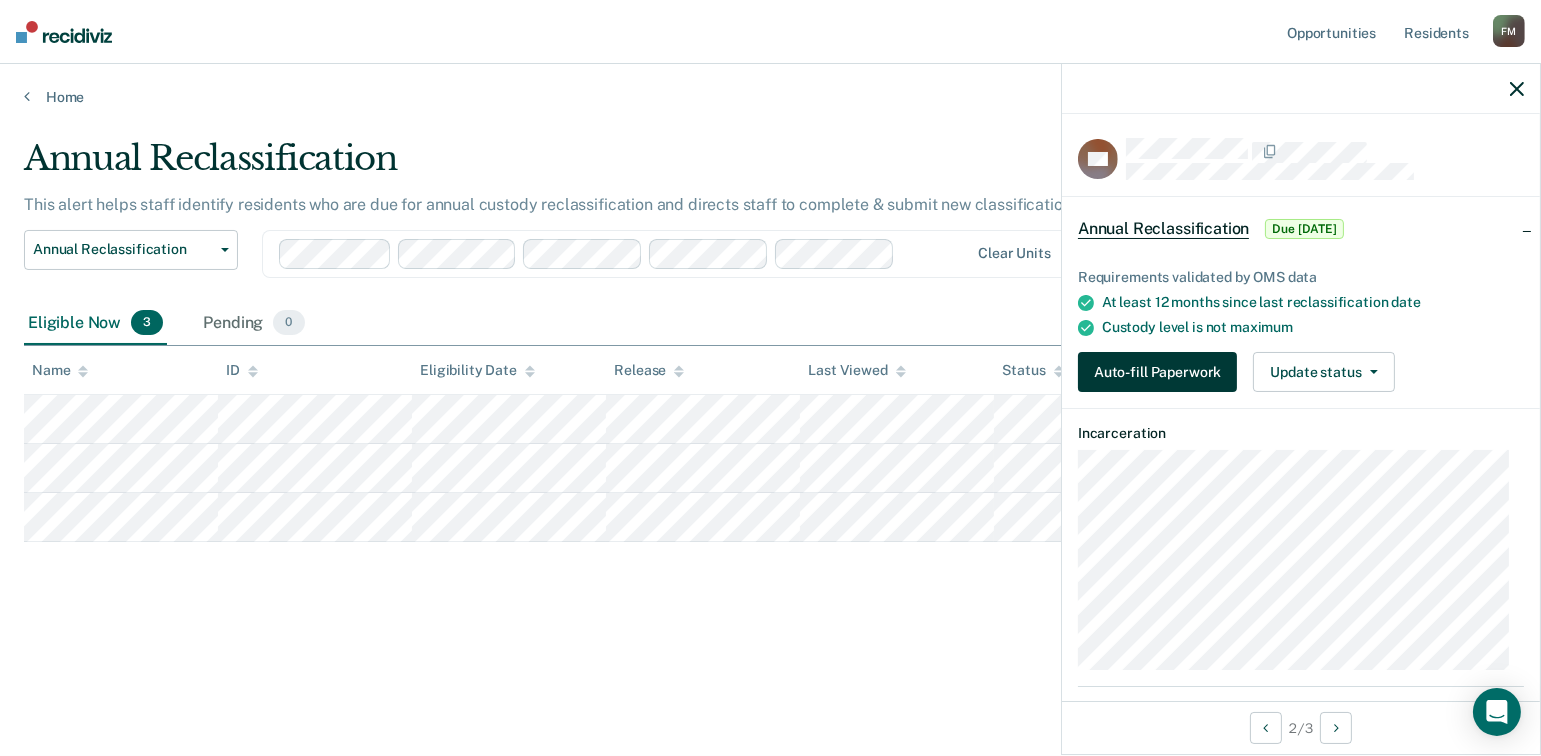 click on "Auto-fill Paperwork" at bounding box center (1157, 372) 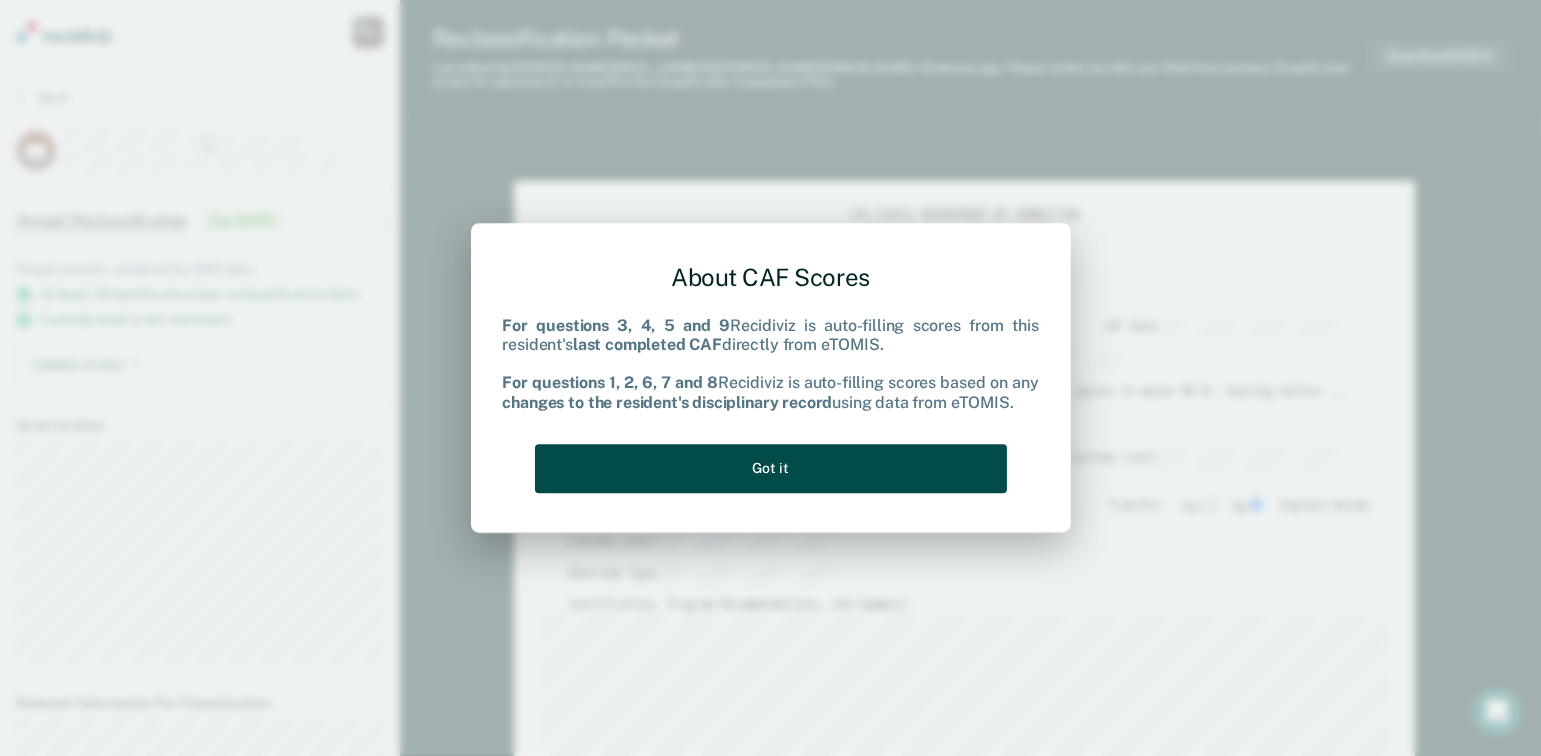 click on "Got it" at bounding box center [771, 468] 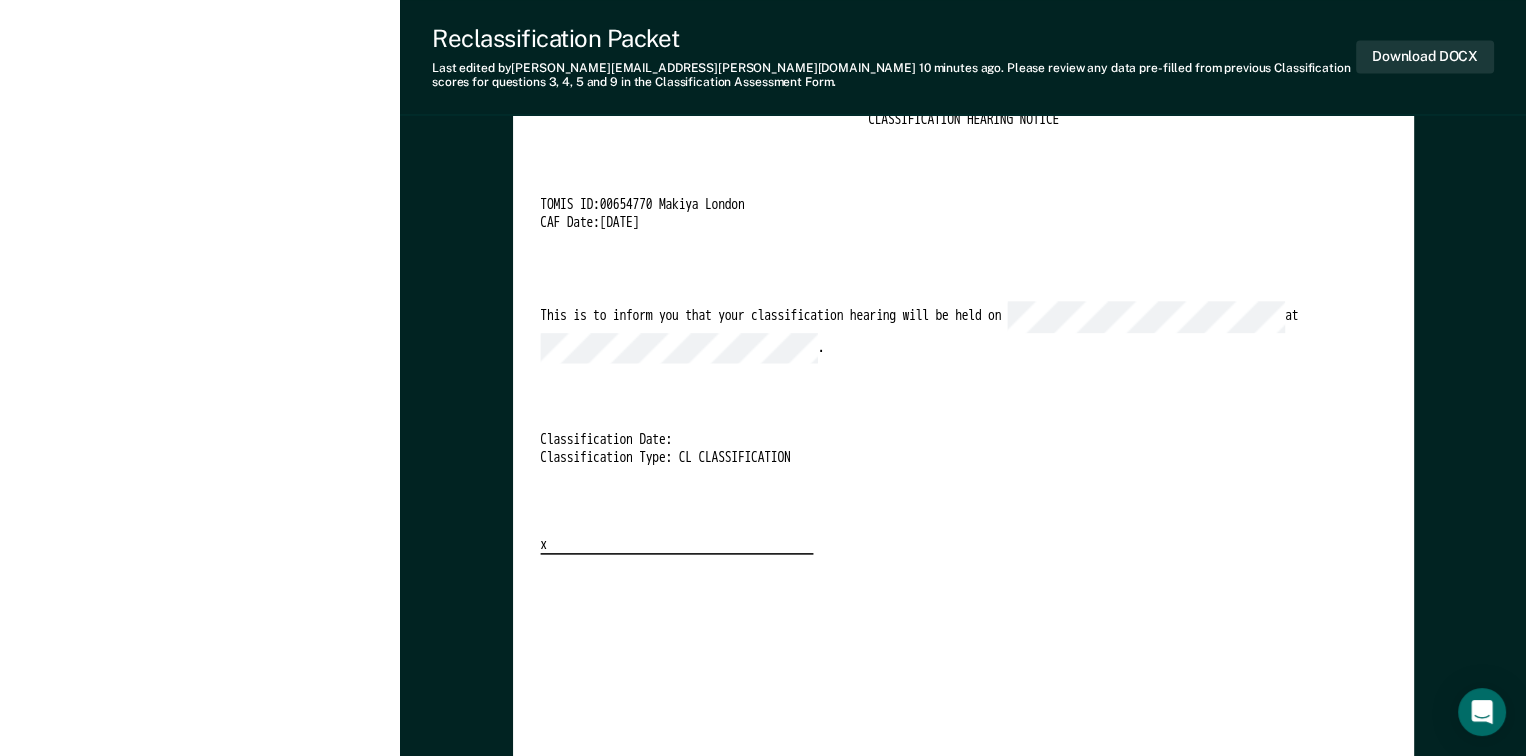 scroll, scrollTop: 3900, scrollLeft: 0, axis: vertical 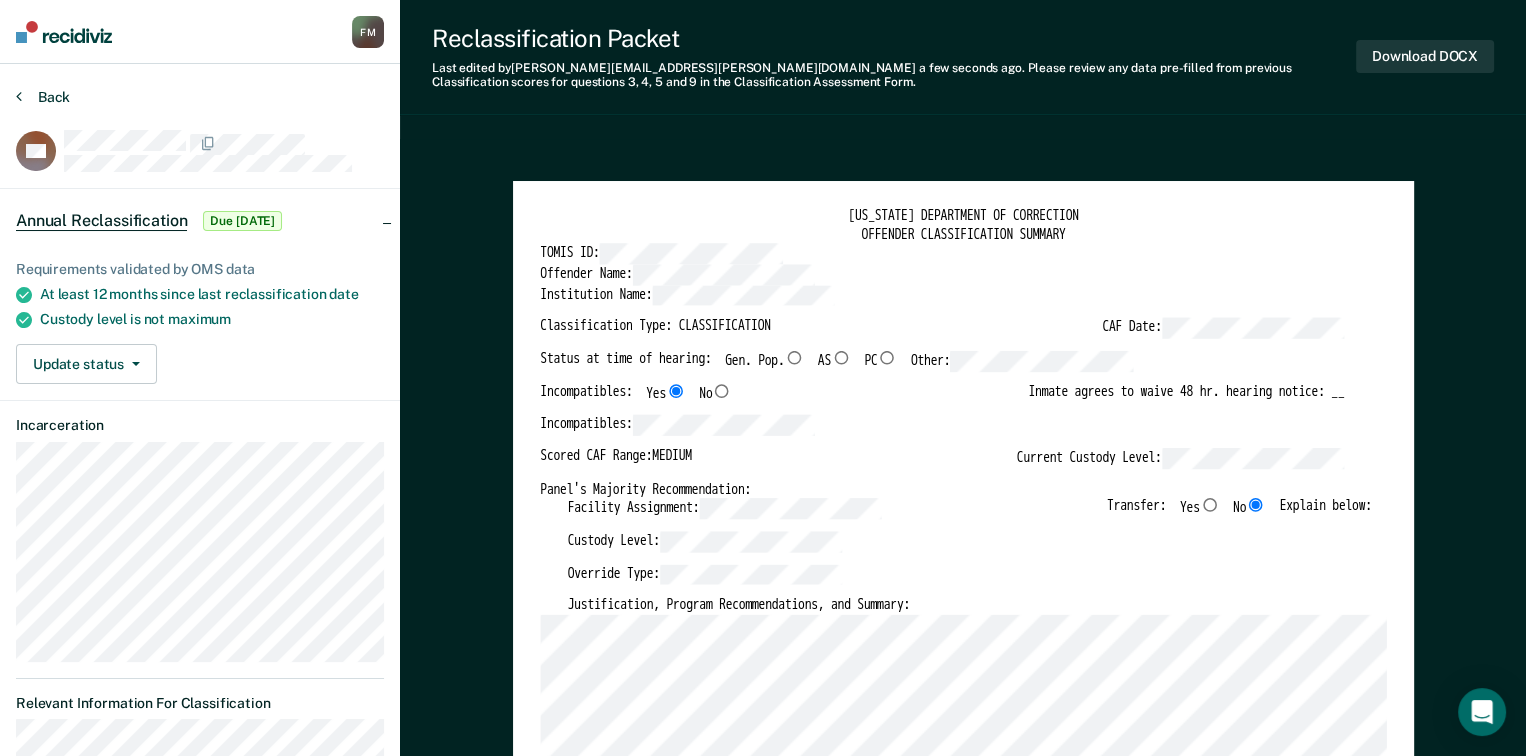 click on "Back" at bounding box center (43, 97) 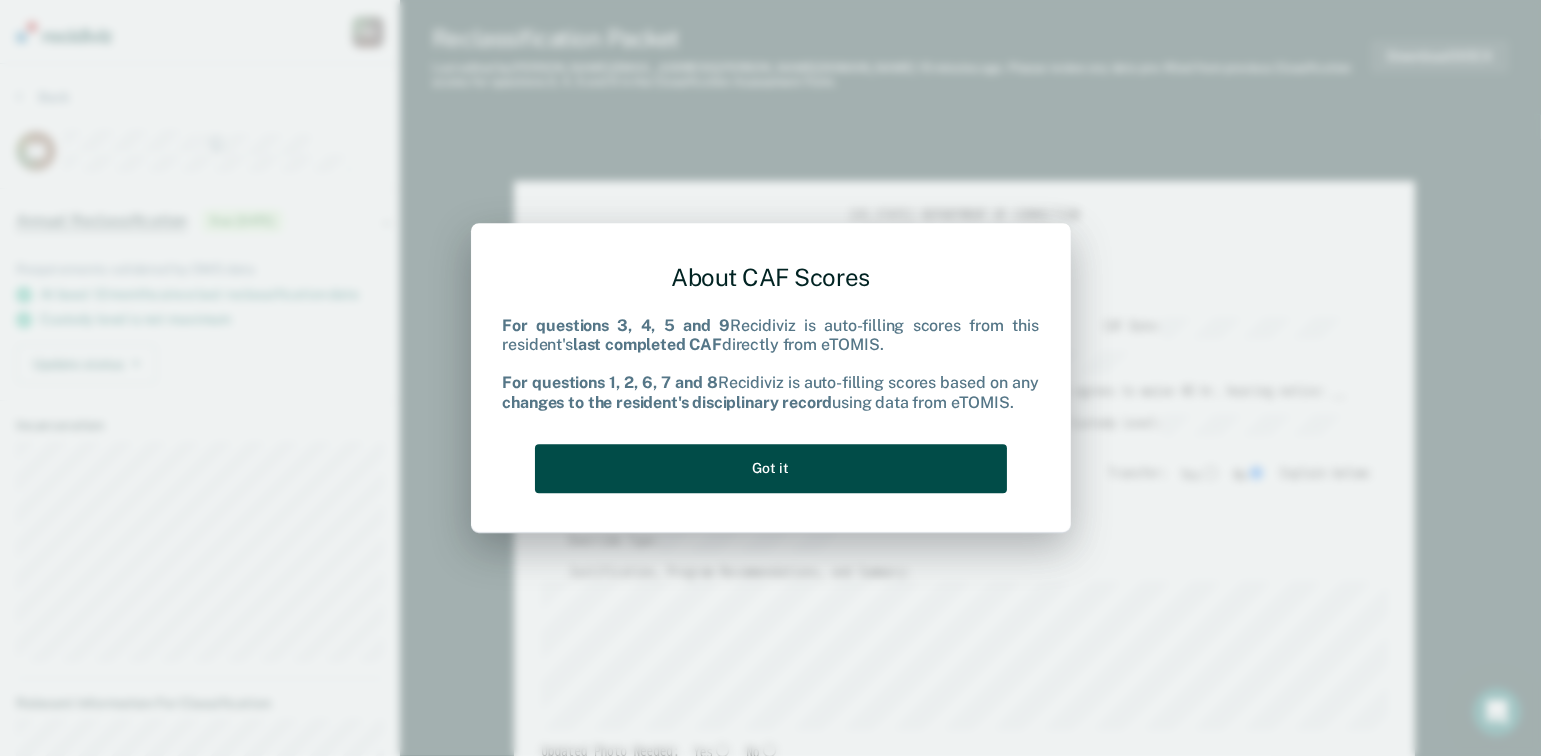 click on "Got it" at bounding box center (771, 468) 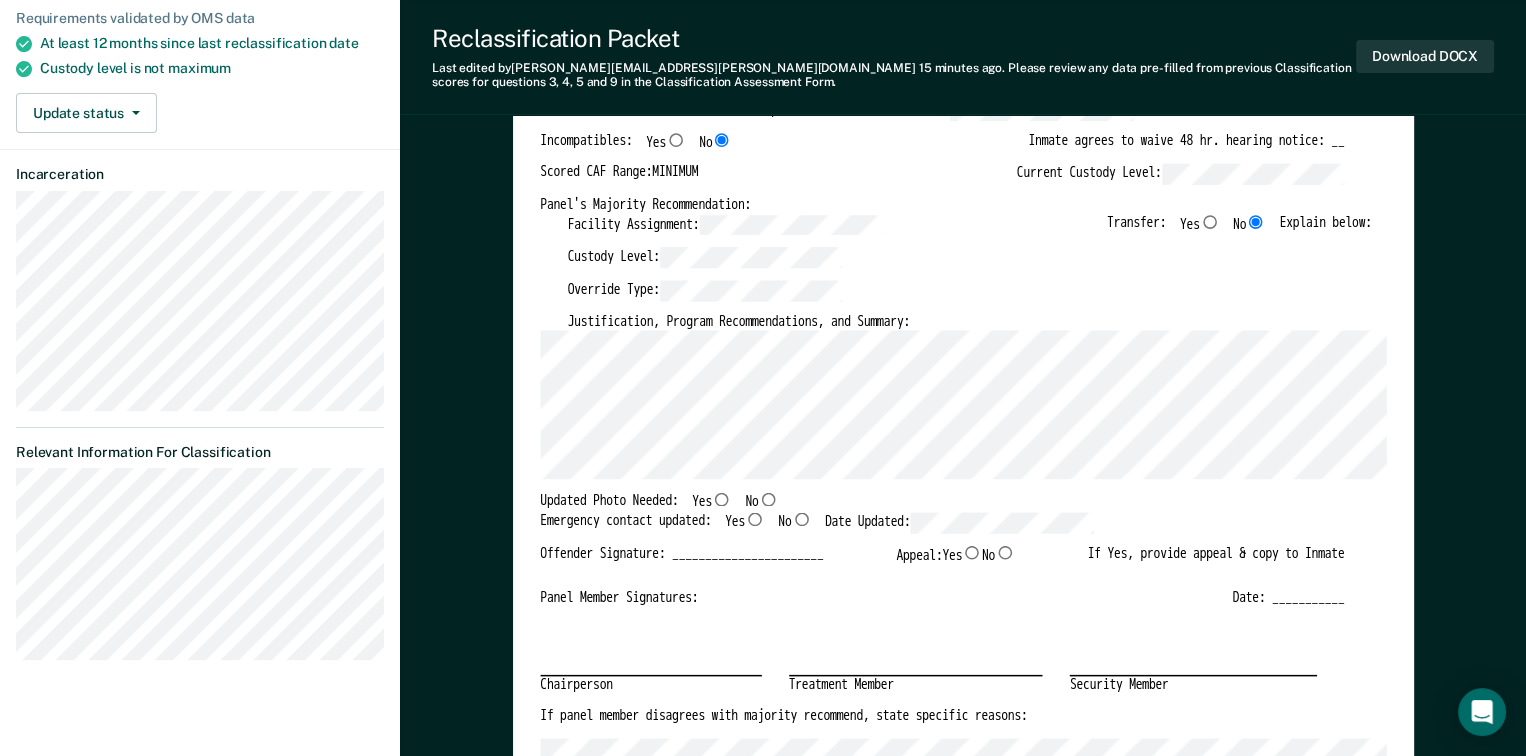 scroll, scrollTop: 300, scrollLeft: 0, axis: vertical 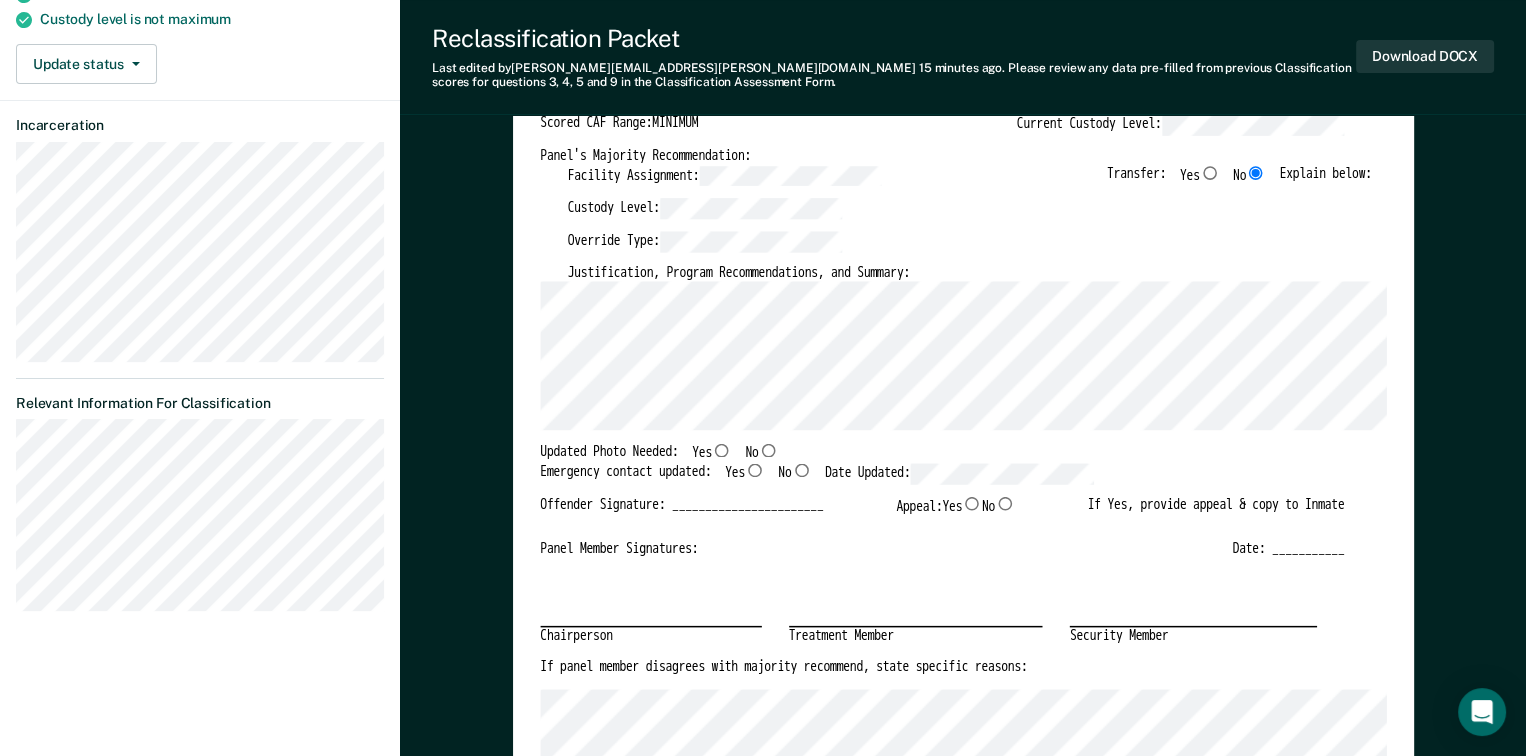 click on "Yes" at bounding box center [754, 470] 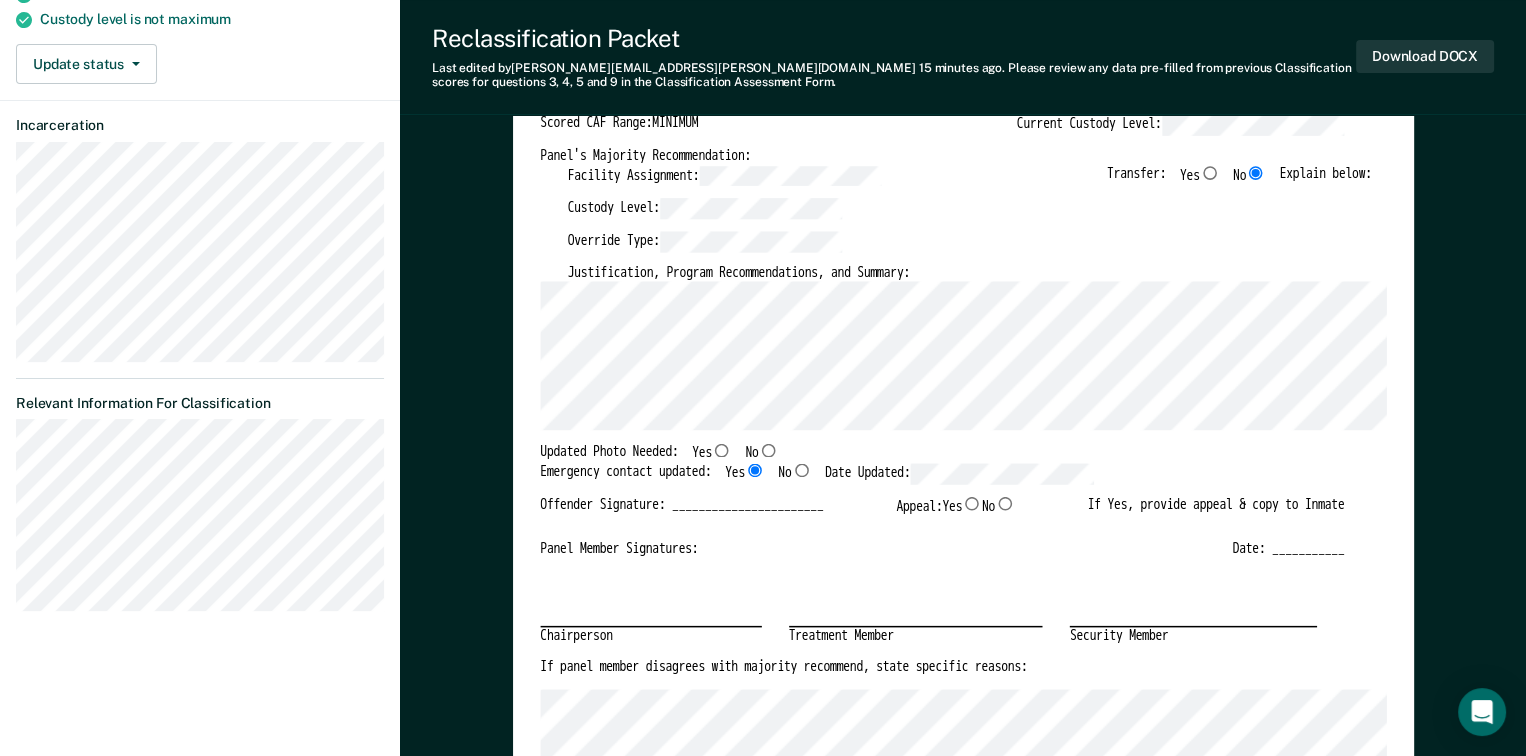 type on "x" 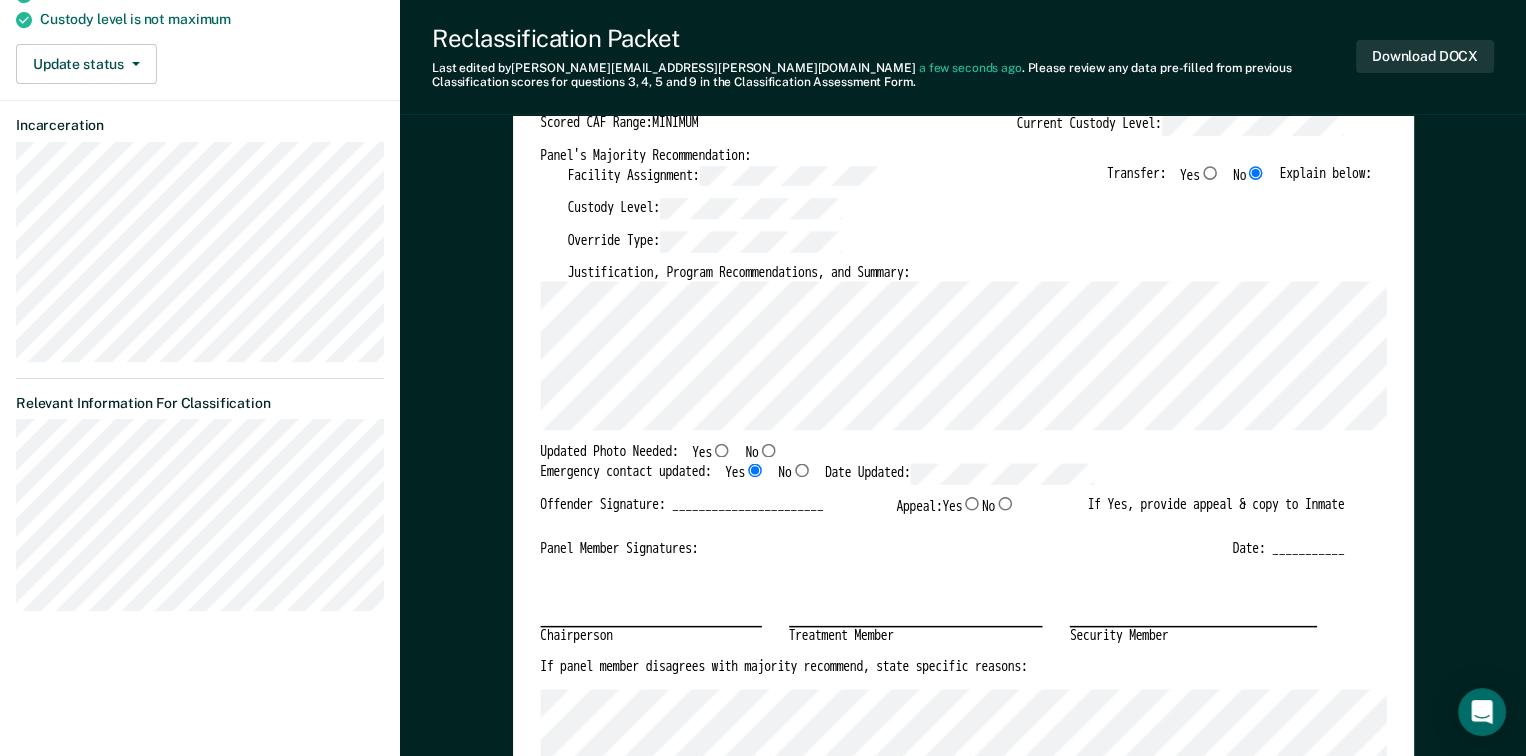 type on "x" 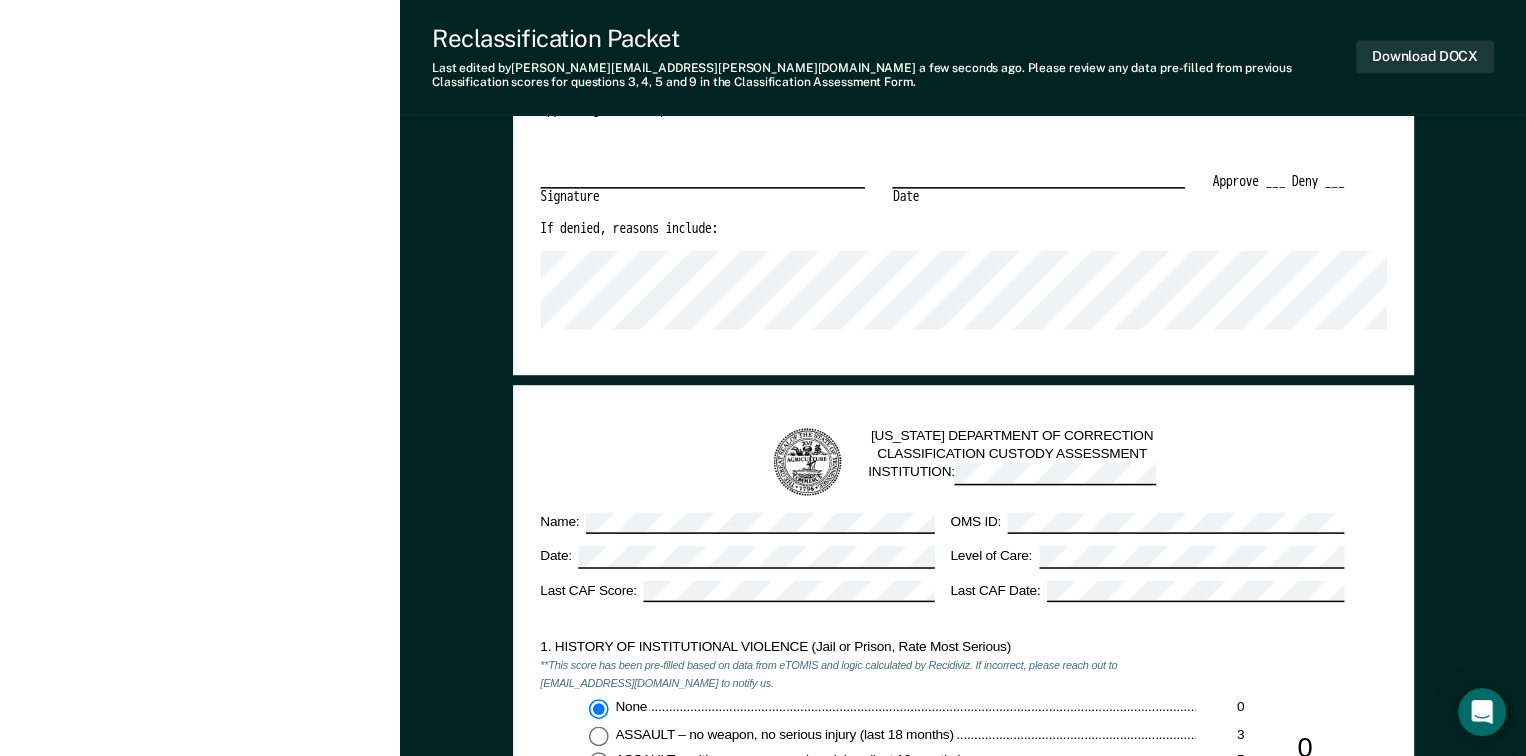 scroll, scrollTop: 600, scrollLeft: 0, axis: vertical 